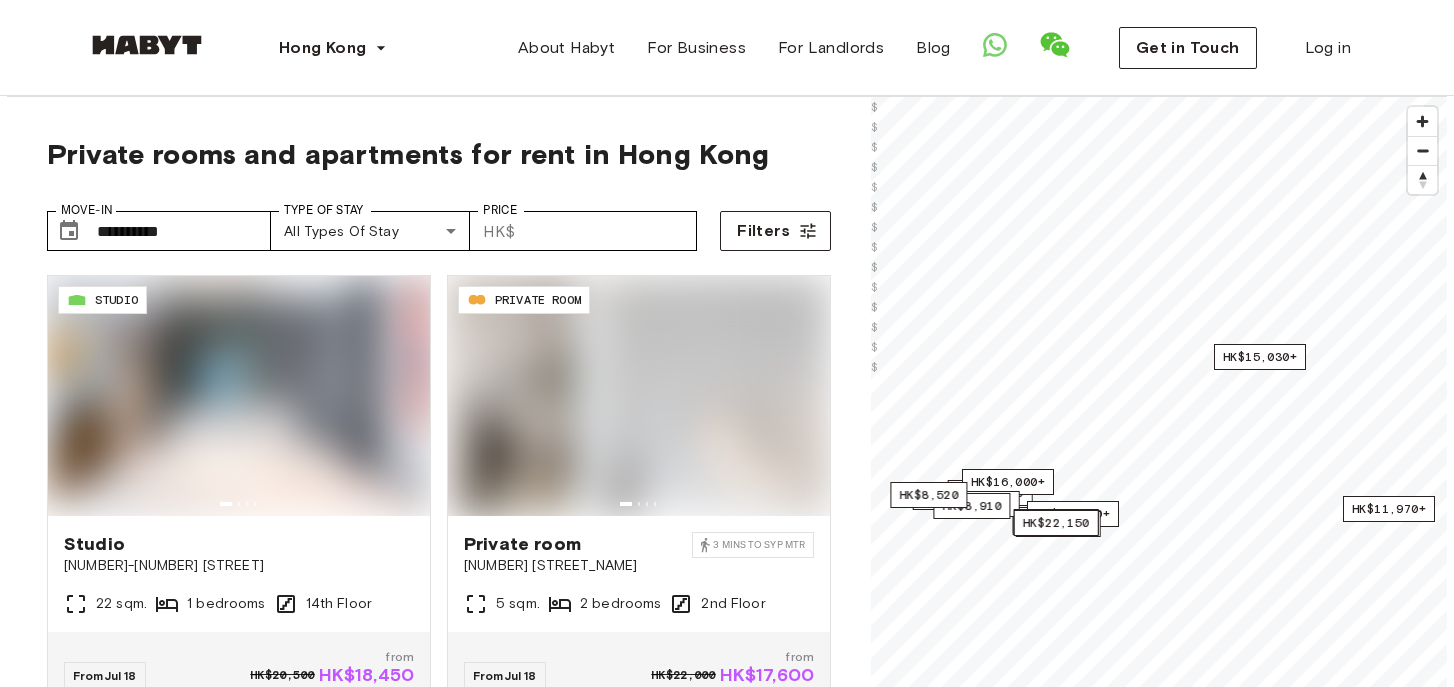 scroll, scrollTop: 0, scrollLeft: 0, axis: both 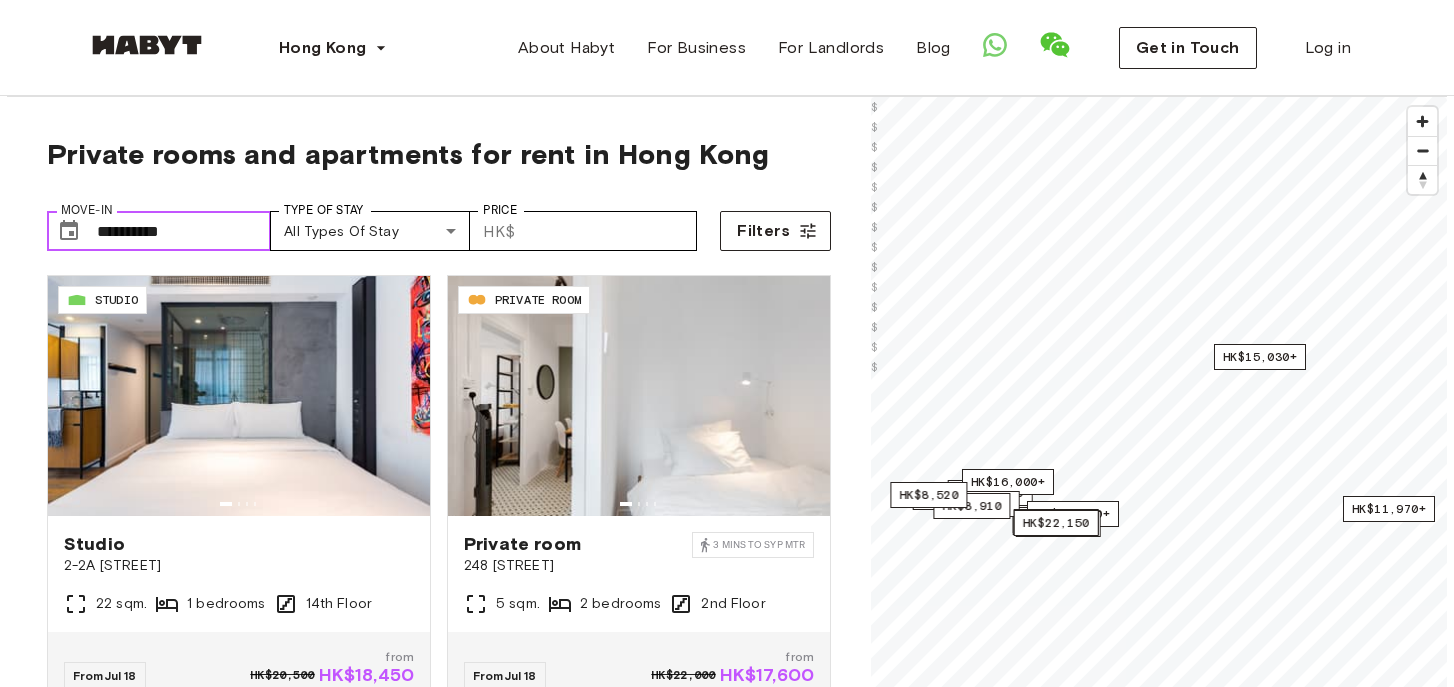 click on "**********" at bounding box center [184, 231] 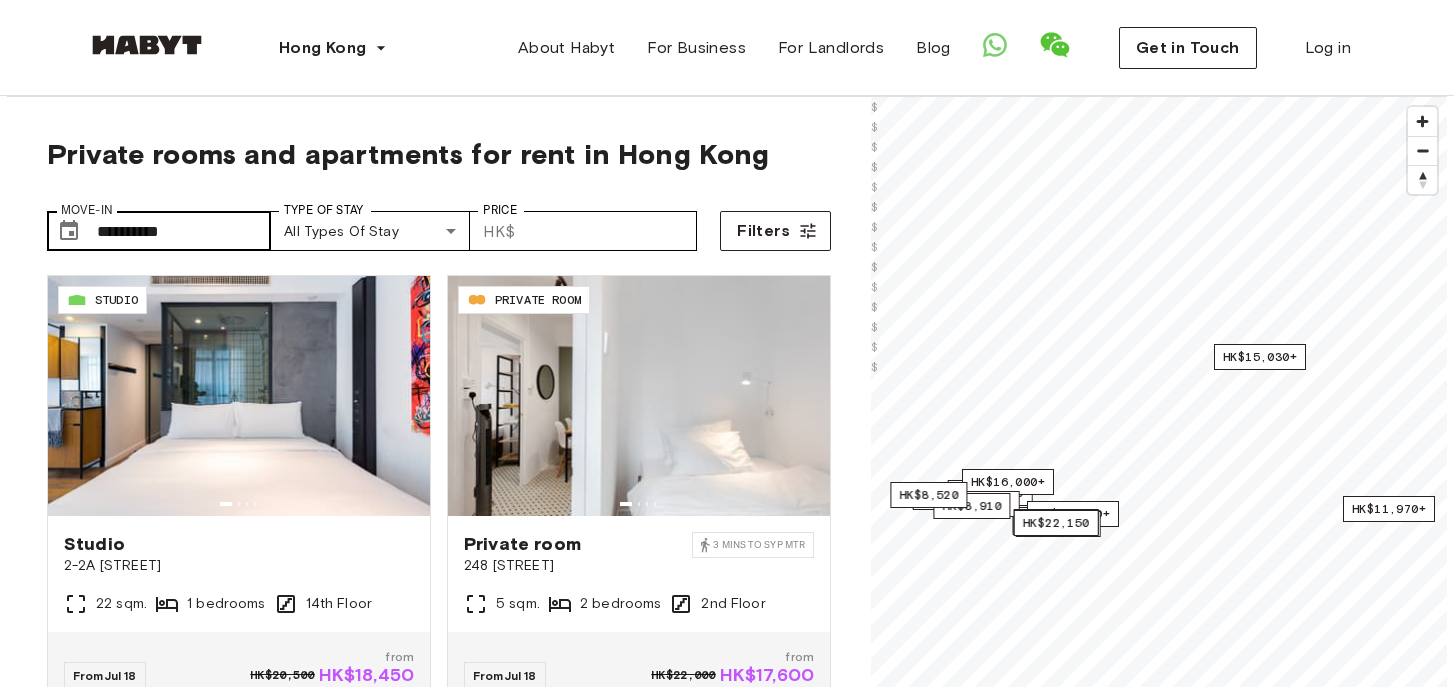 scroll, scrollTop: 0, scrollLeft: 0, axis: both 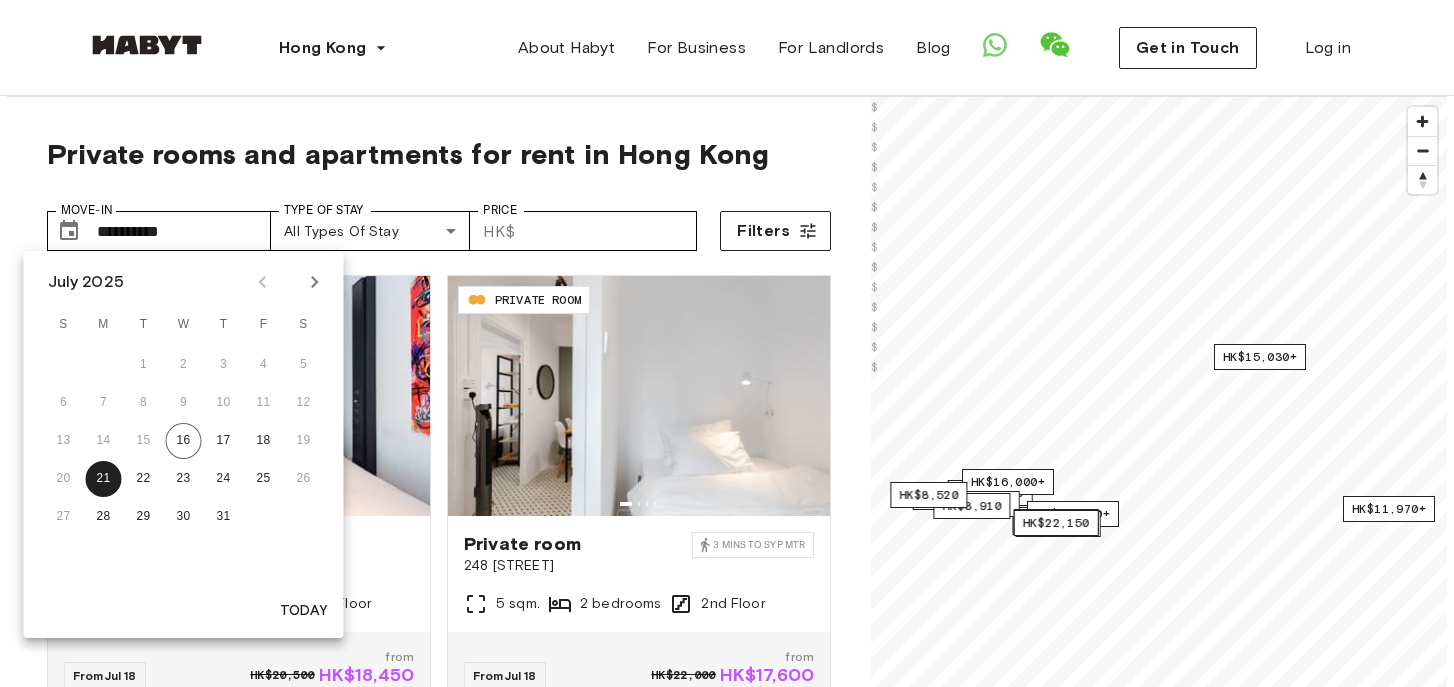 click 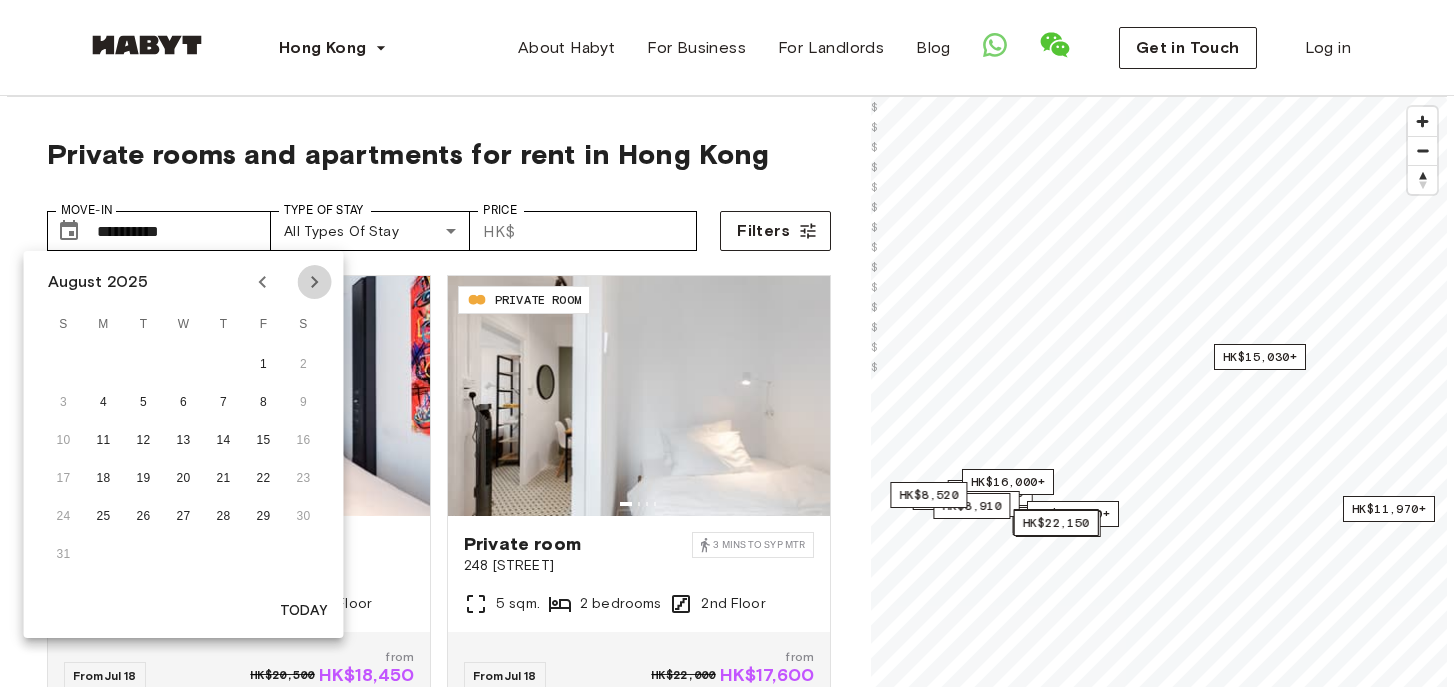 click 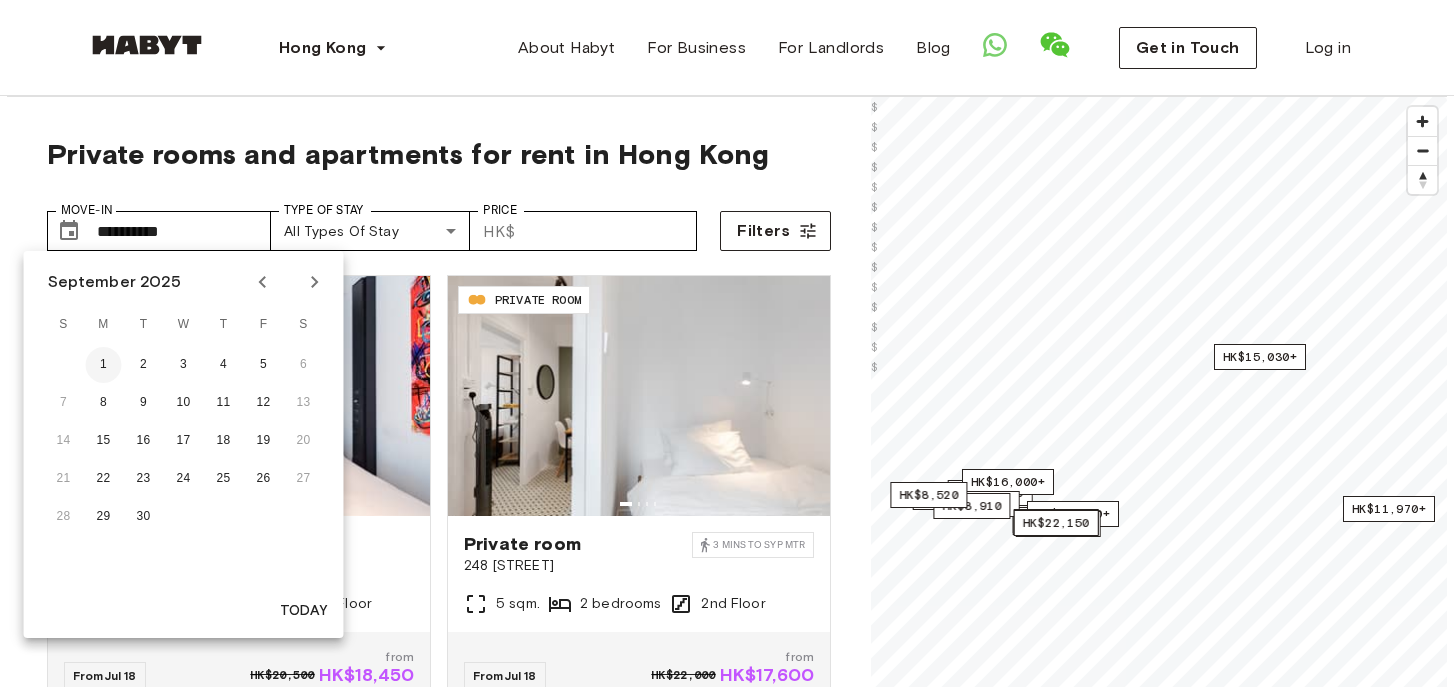 click on "1" at bounding box center (104, 365) 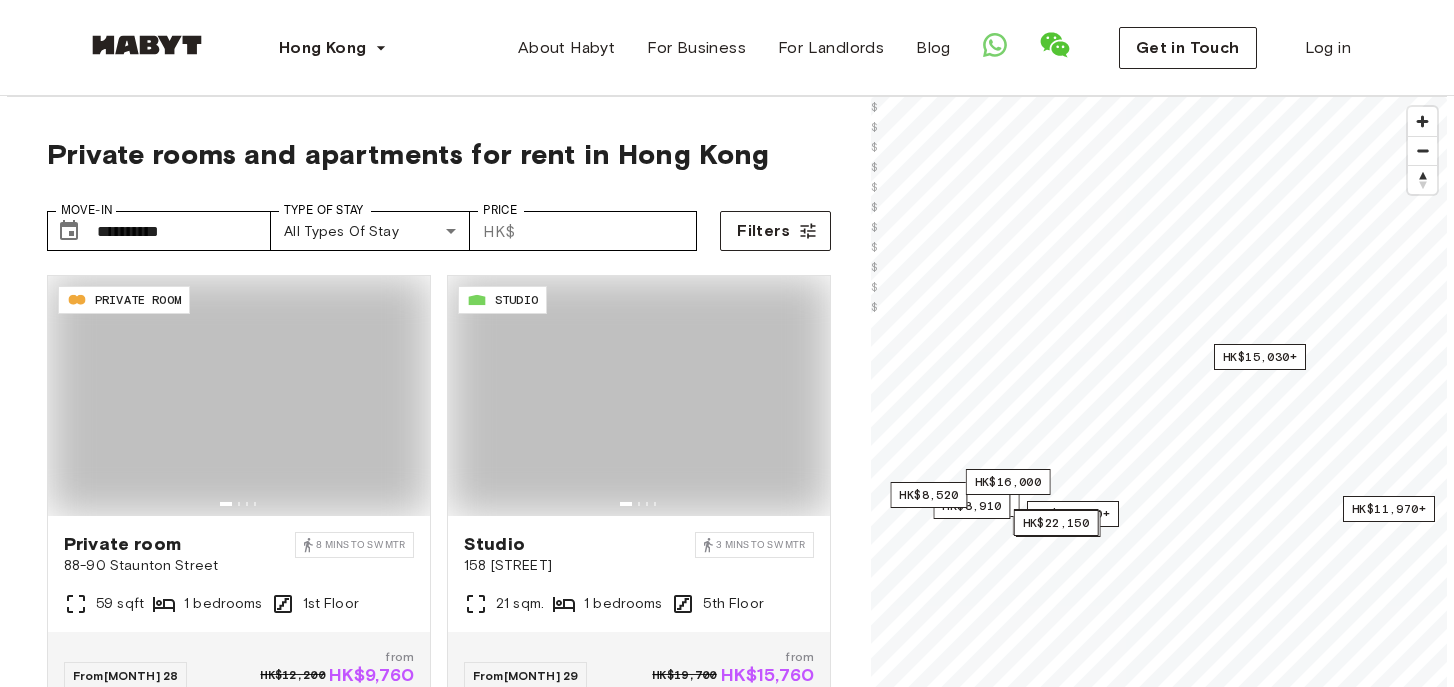 type on "**********" 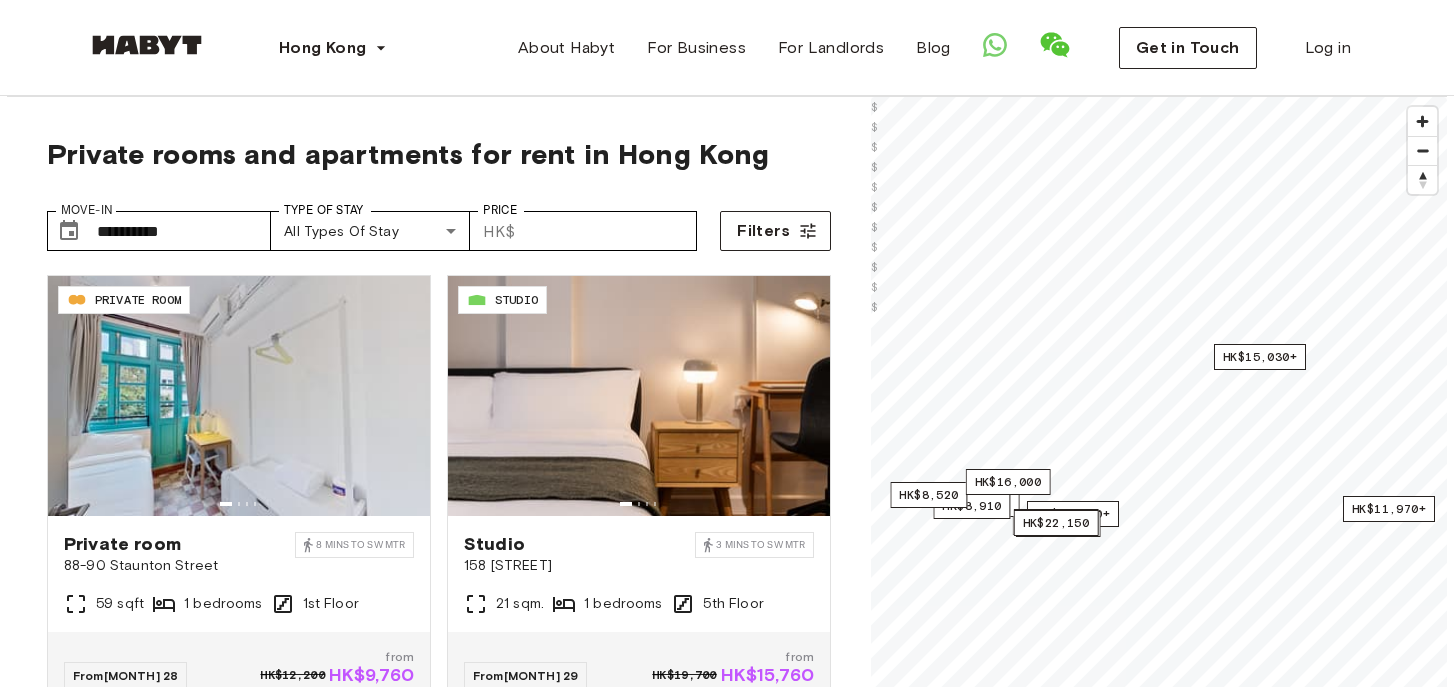 click on "**********" at bounding box center [439, 223] 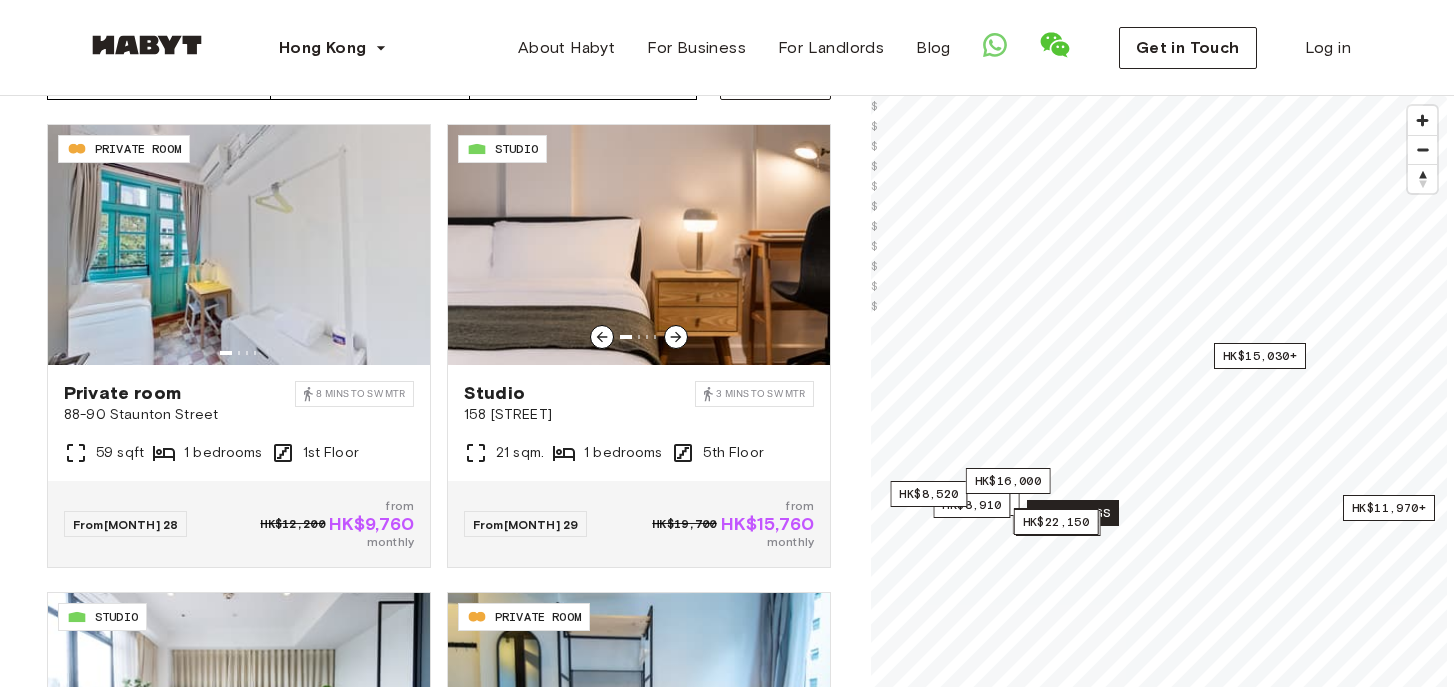 scroll, scrollTop: 163, scrollLeft: 0, axis: vertical 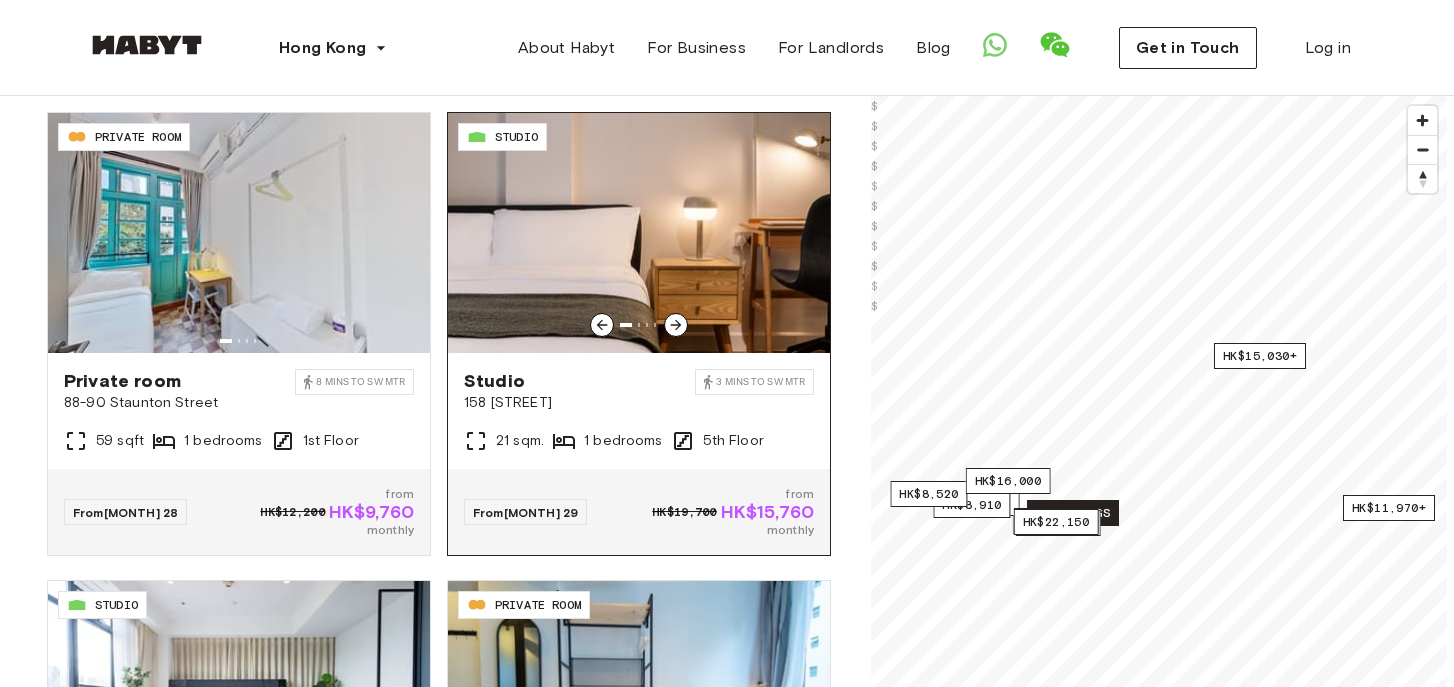 click 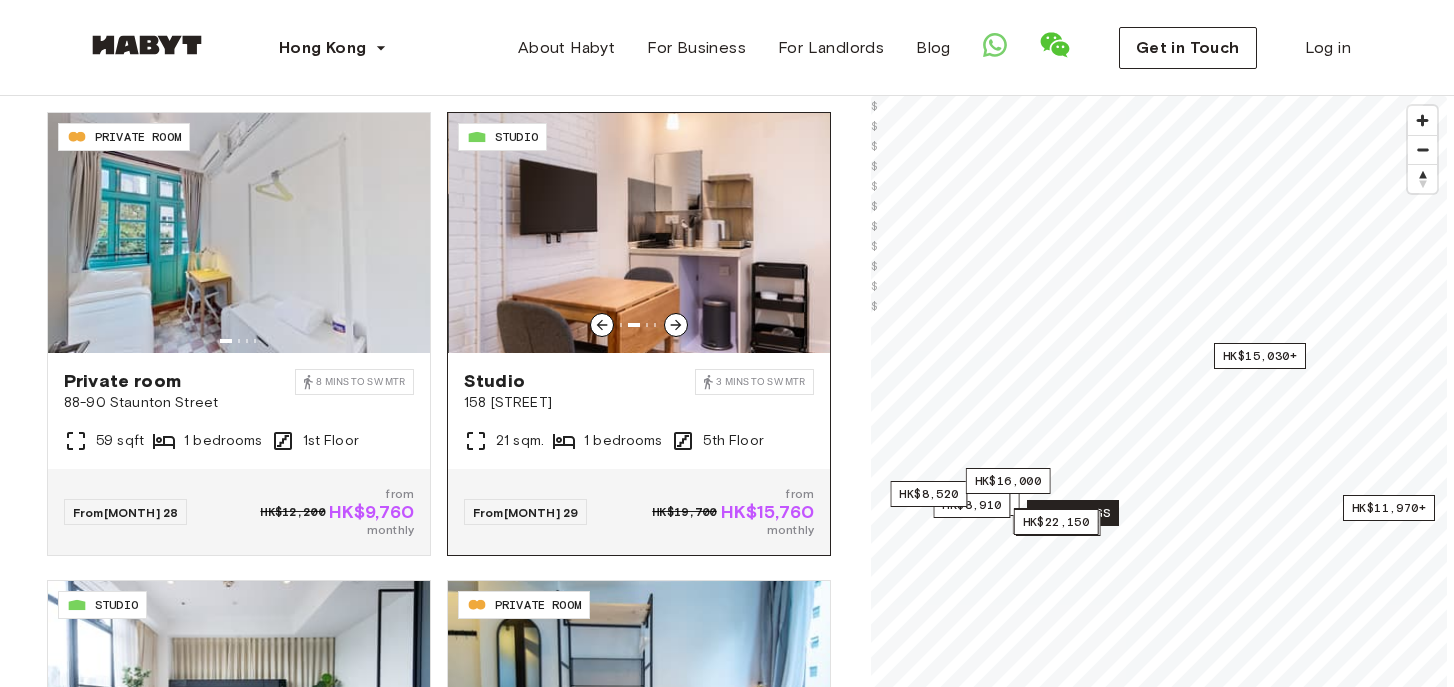 click 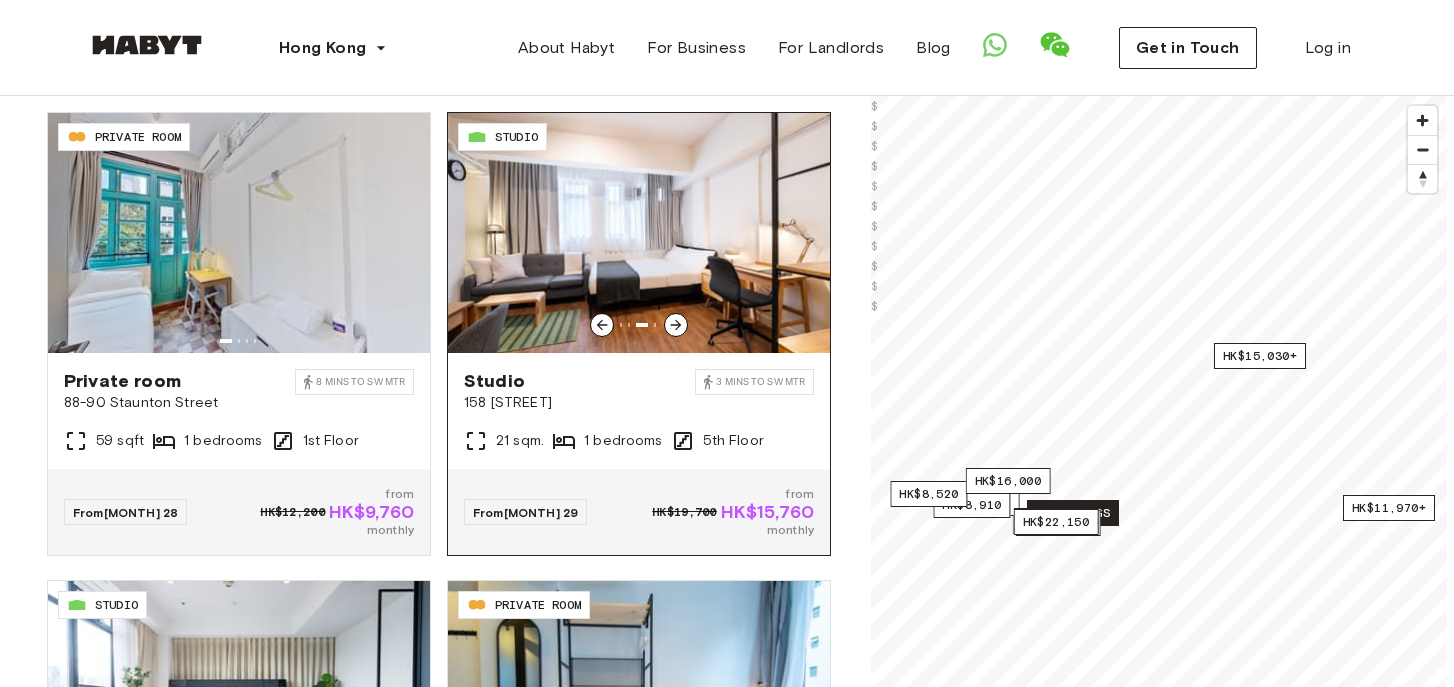 click 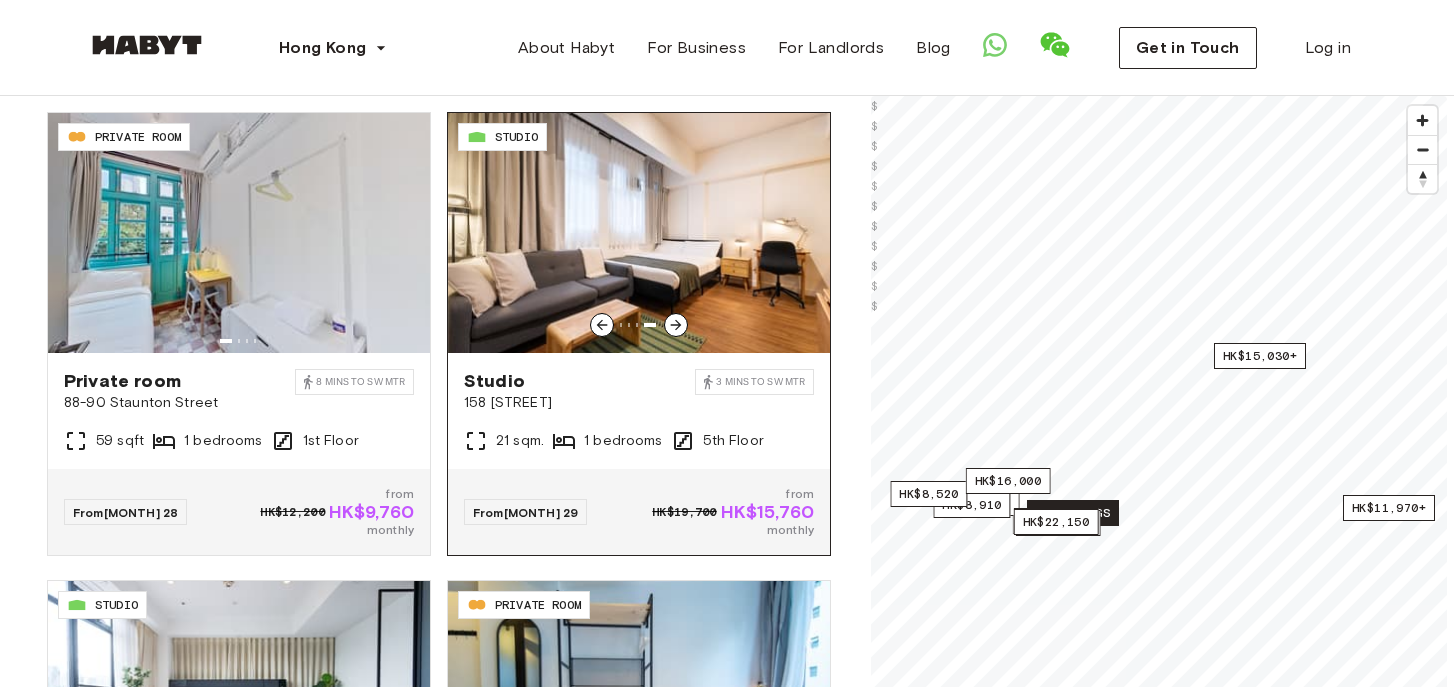click 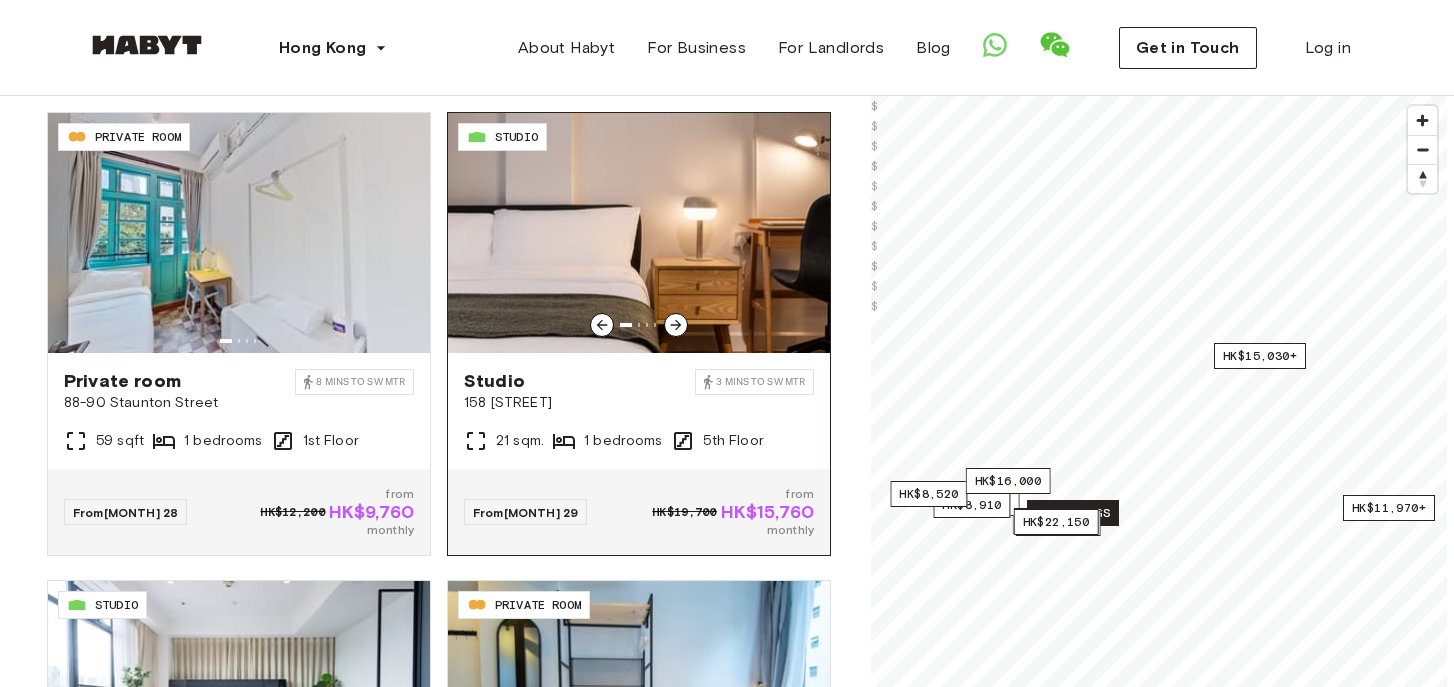 click 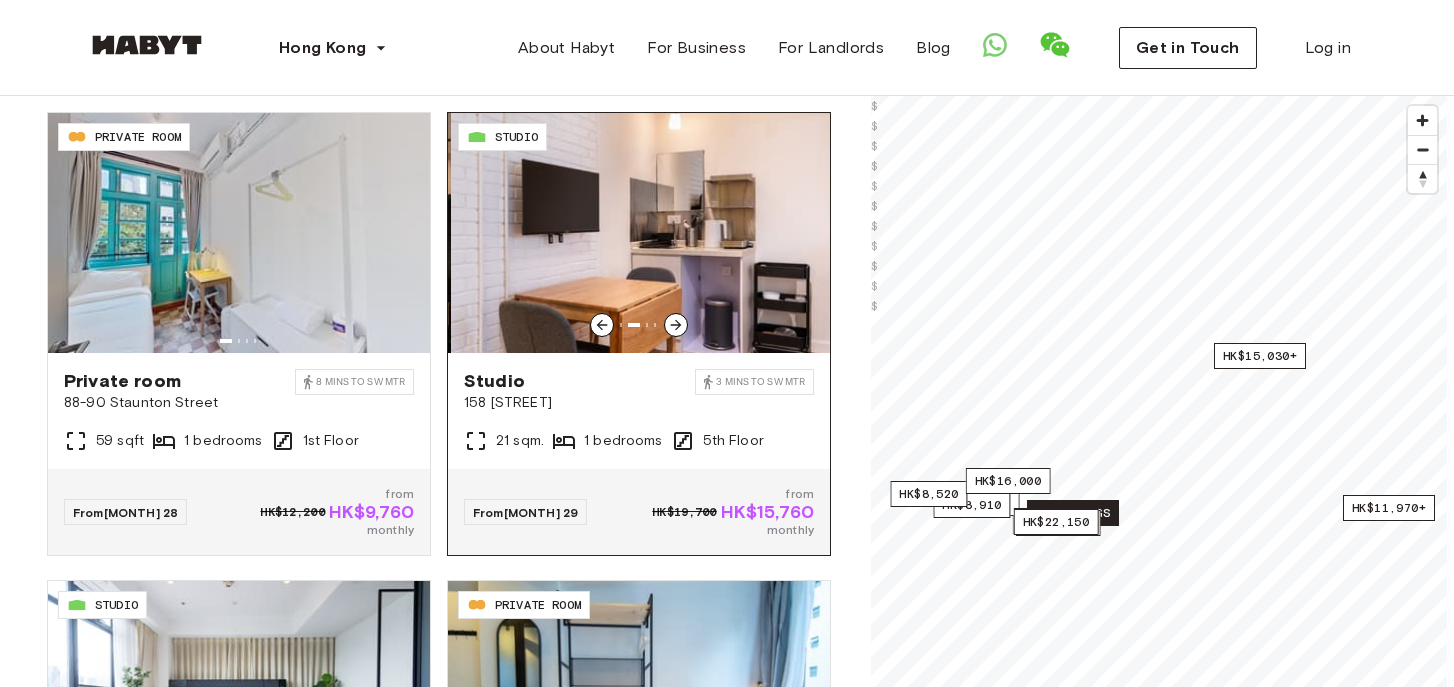 click 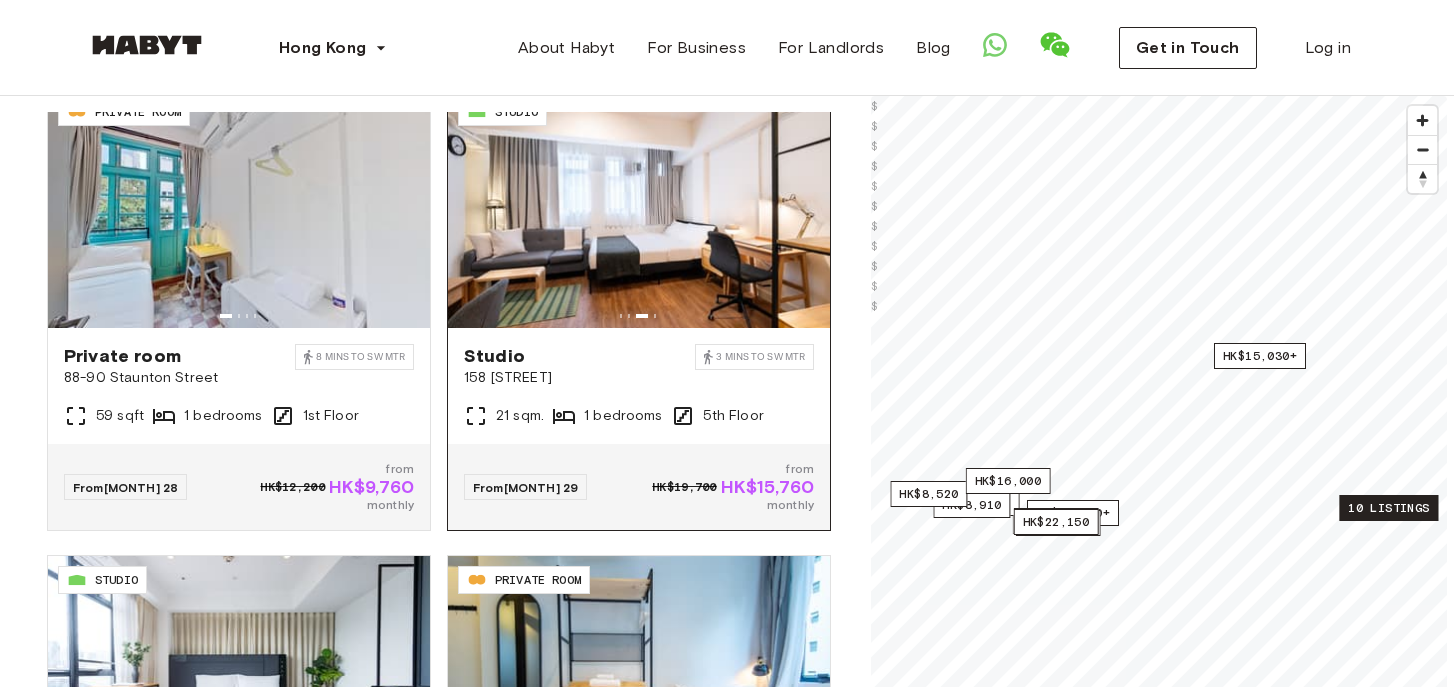 scroll, scrollTop: 24, scrollLeft: 0, axis: vertical 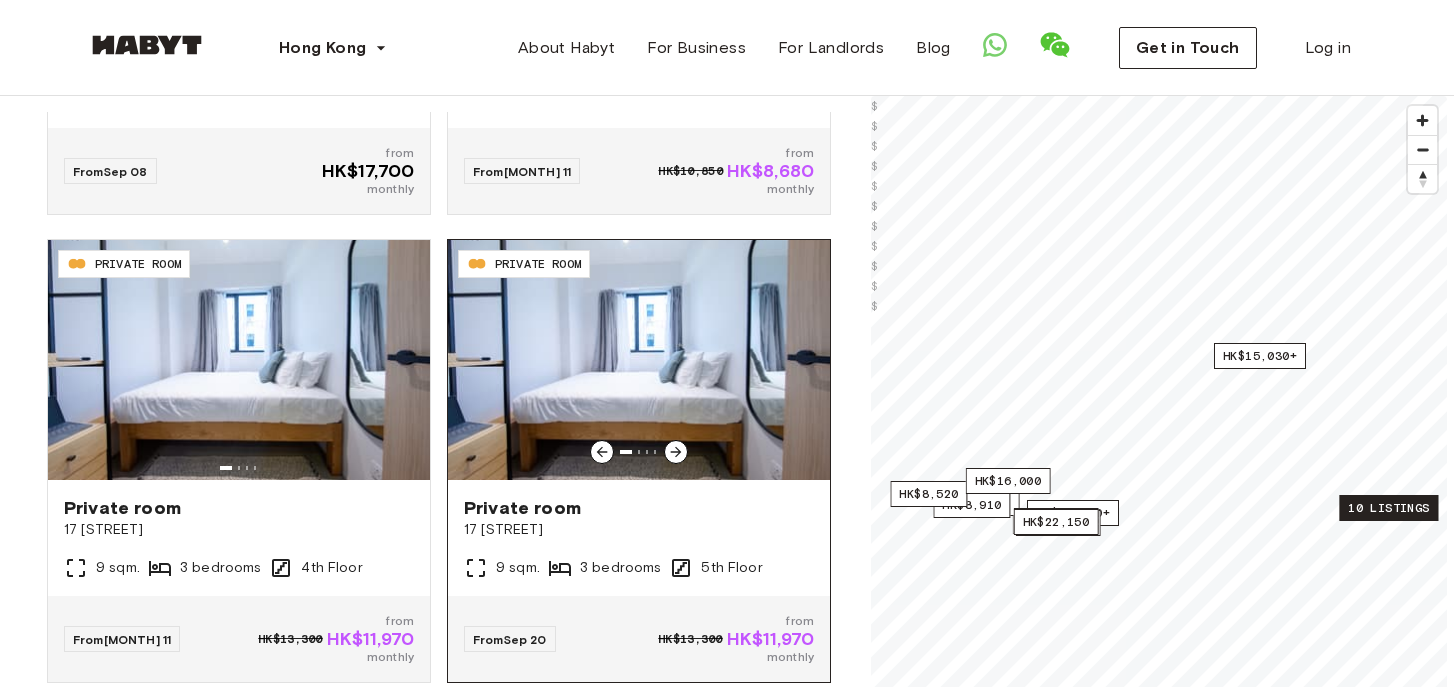 click 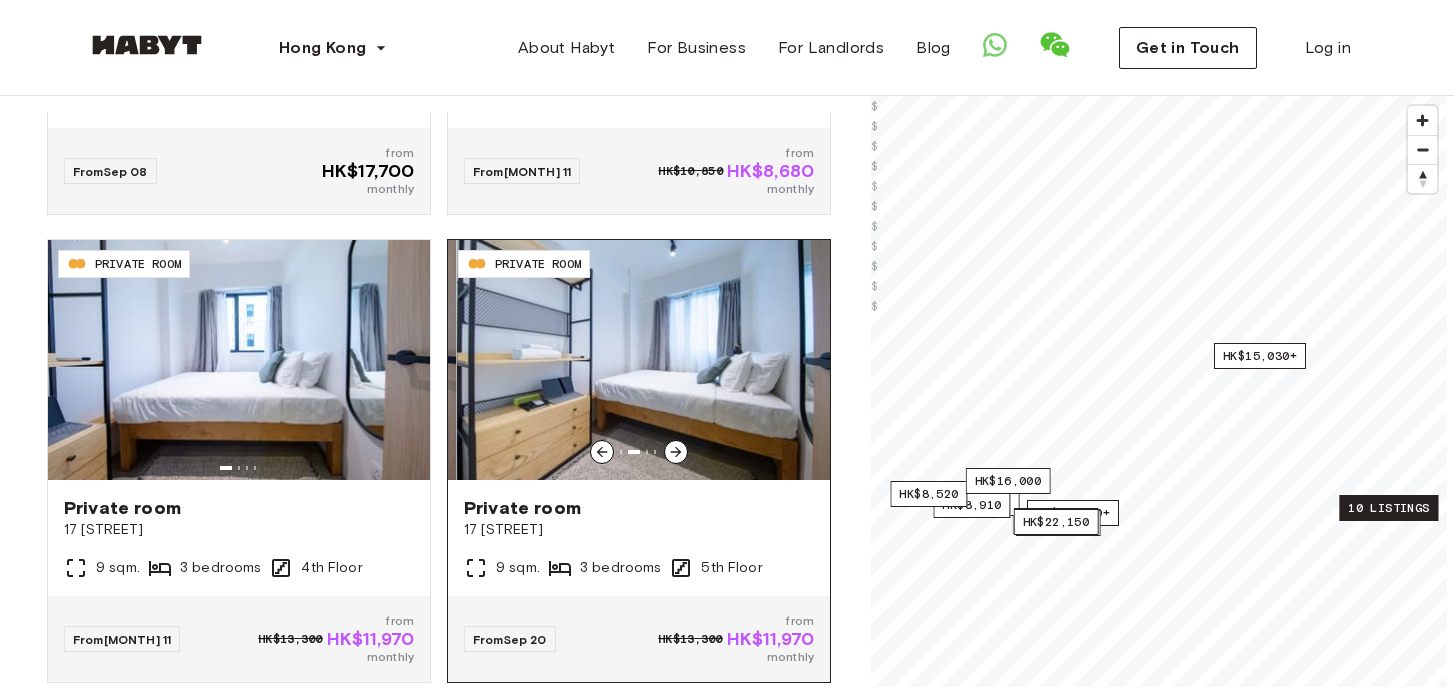 click 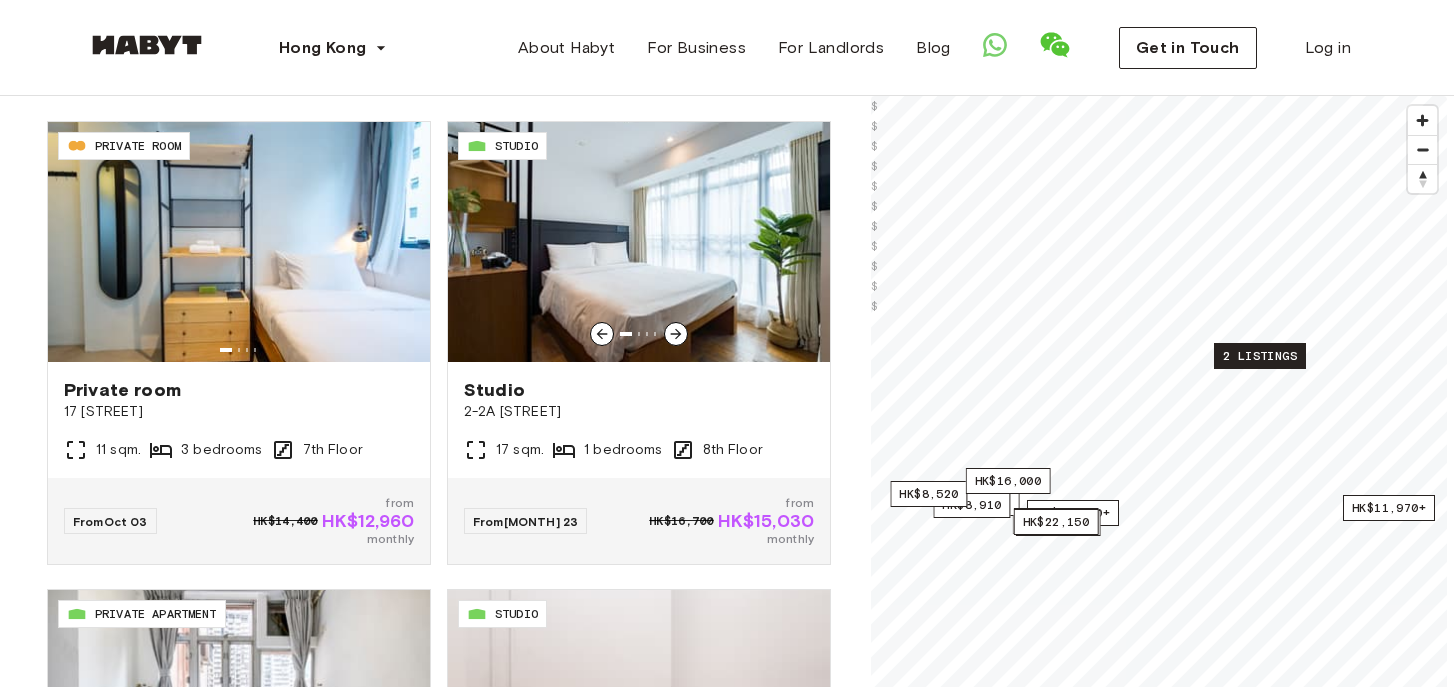 scroll, scrollTop: 2335, scrollLeft: 0, axis: vertical 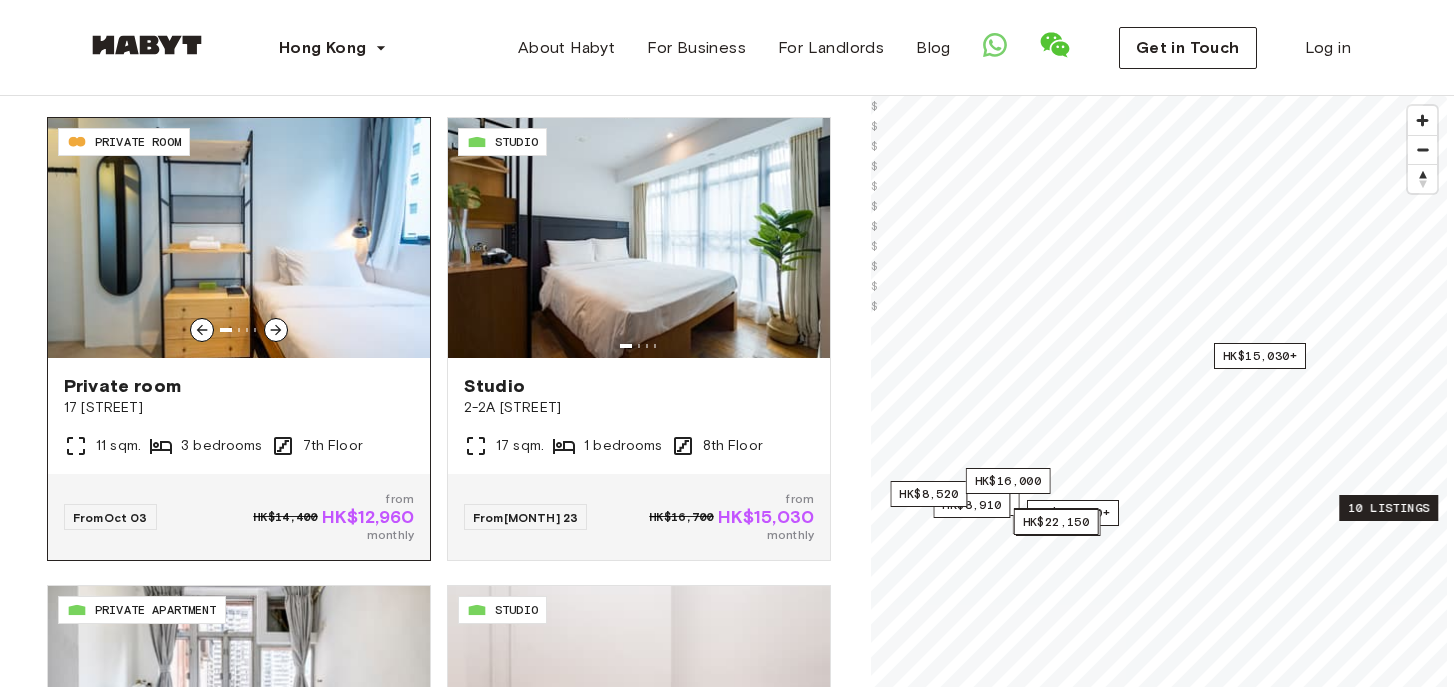 click 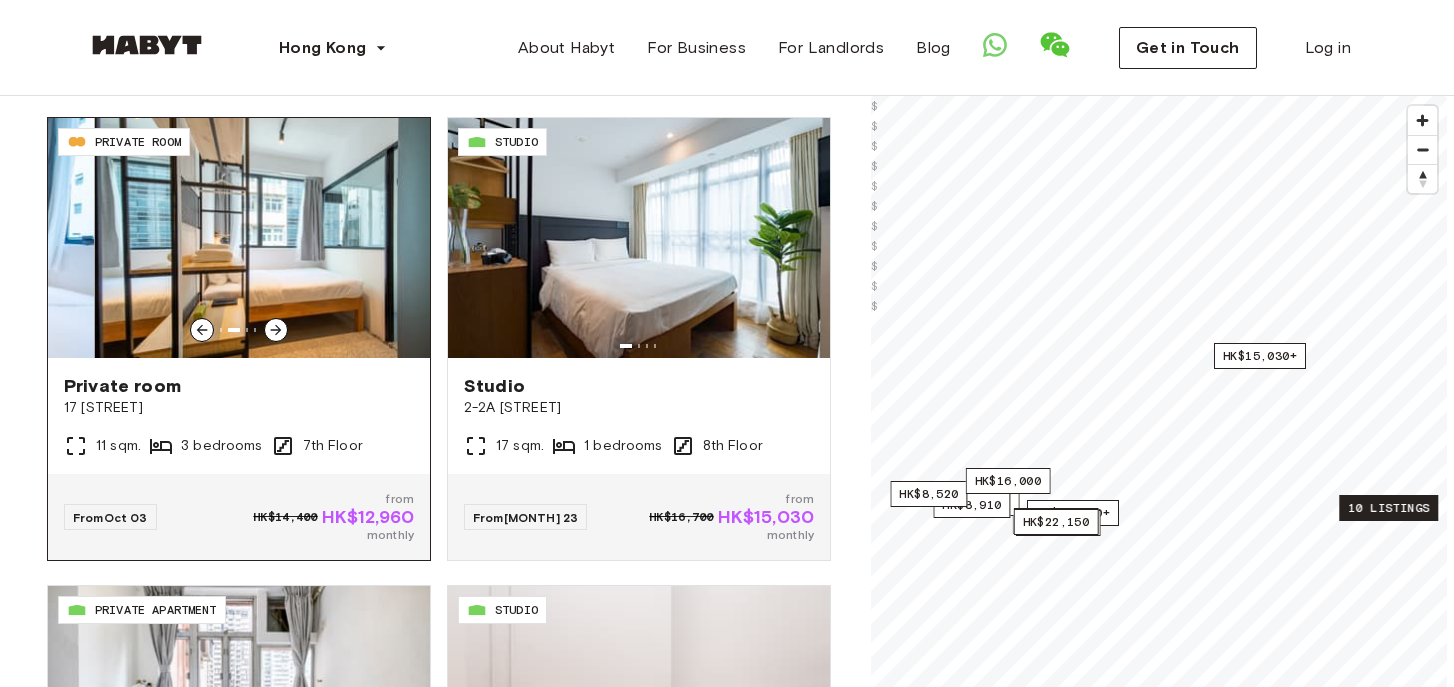 click 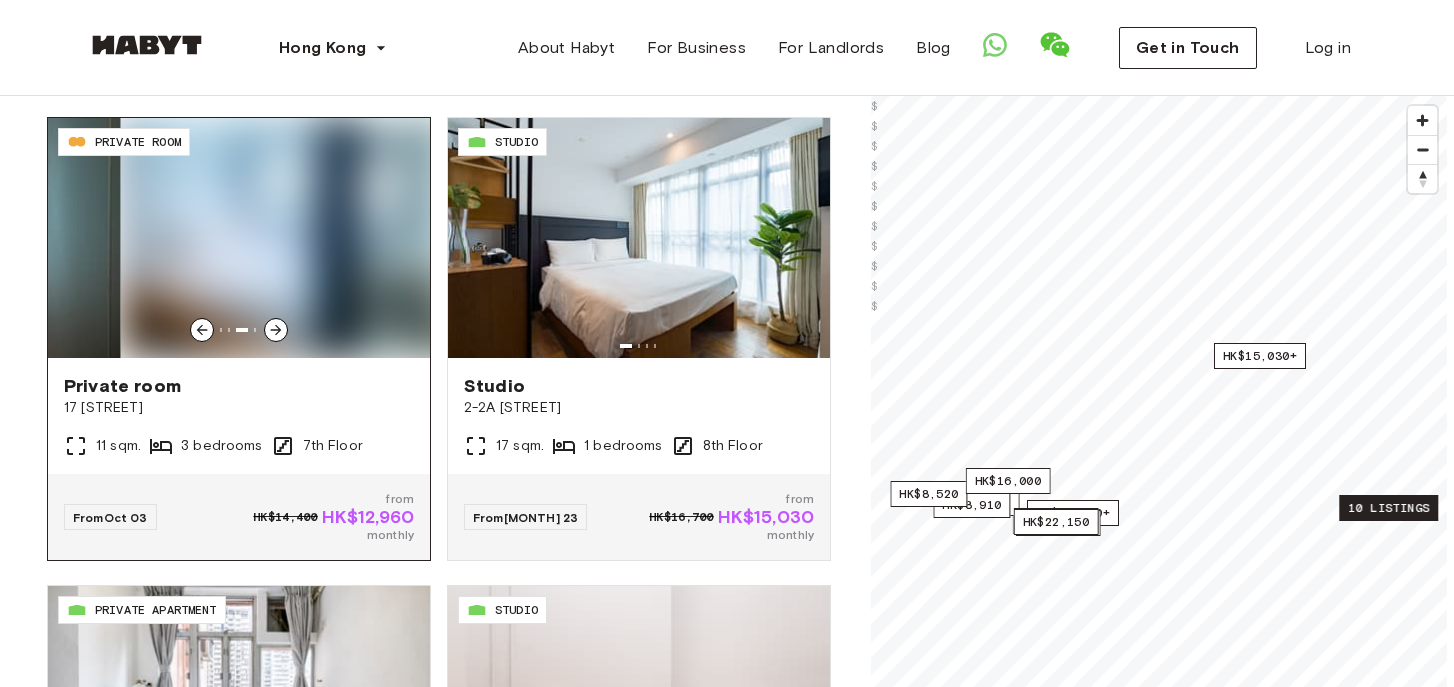 click 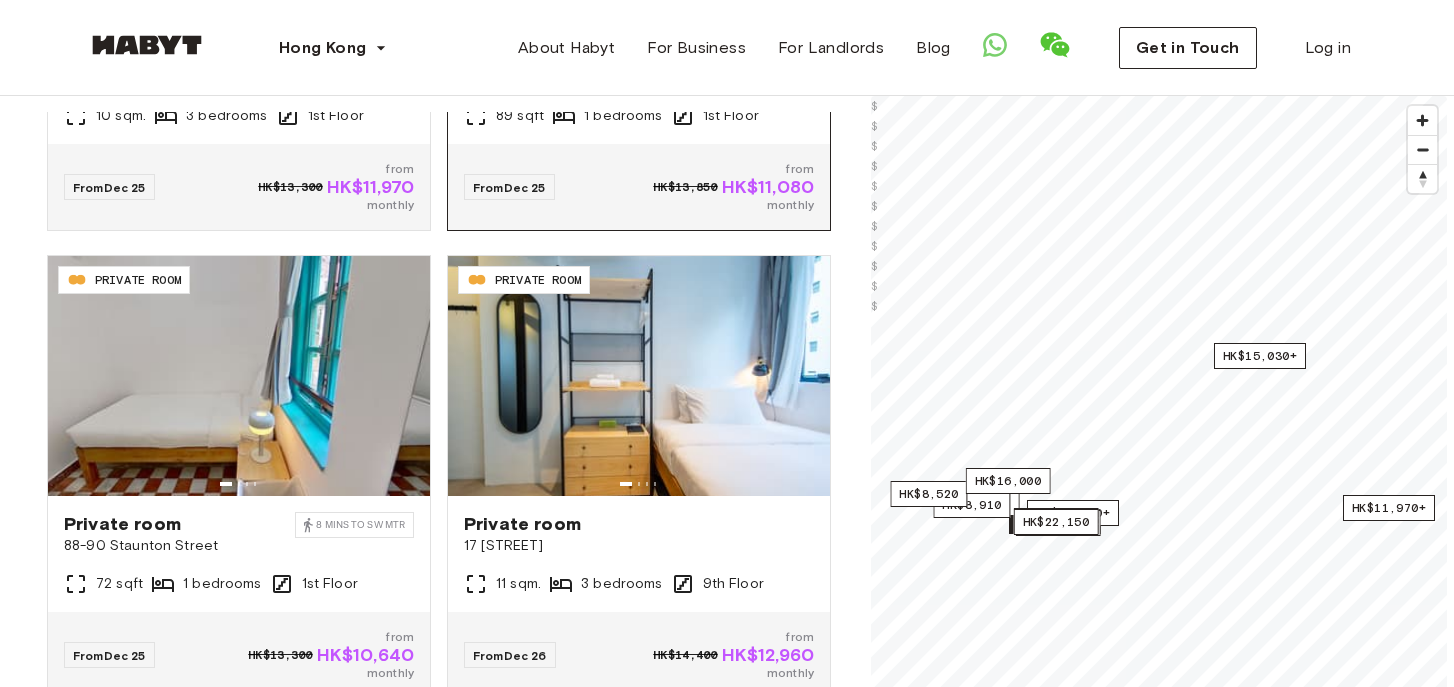 scroll, scrollTop: 4083, scrollLeft: 0, axis: vertical 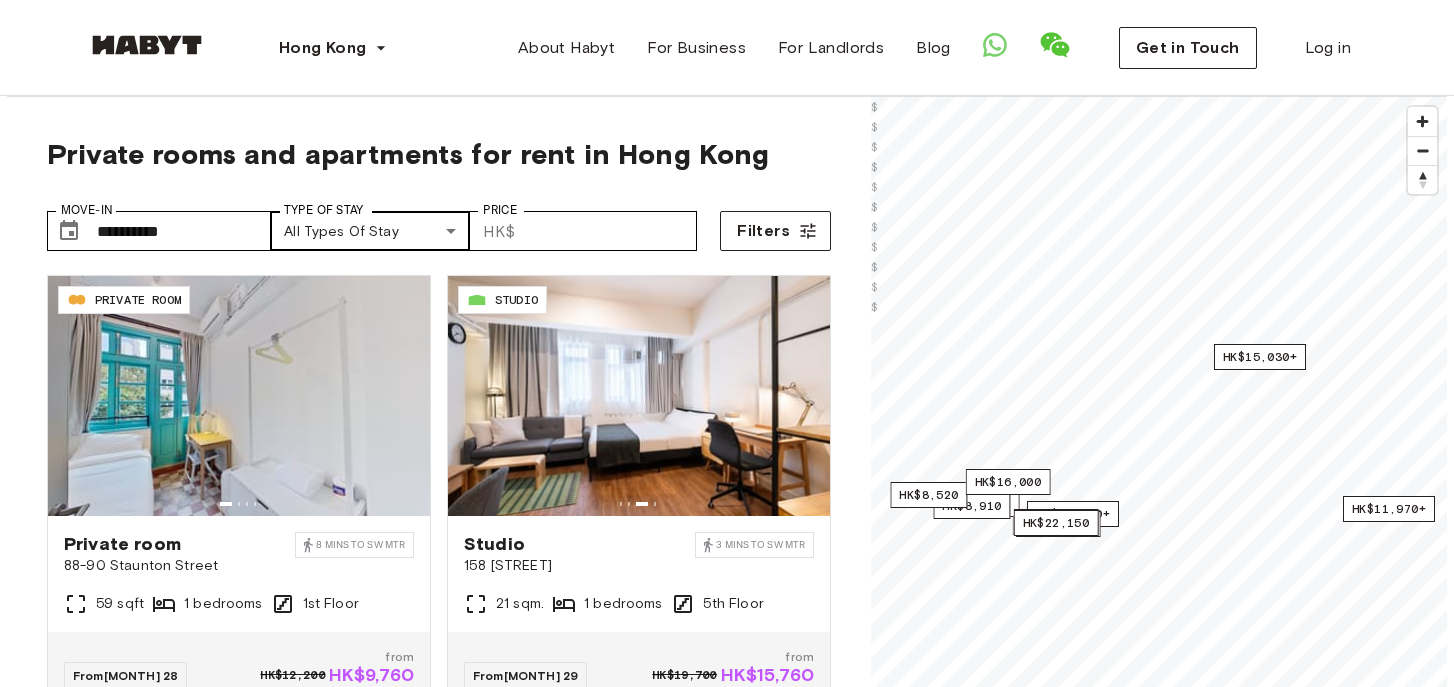 click on "Type of Stay" at bounding box center (324, 210) 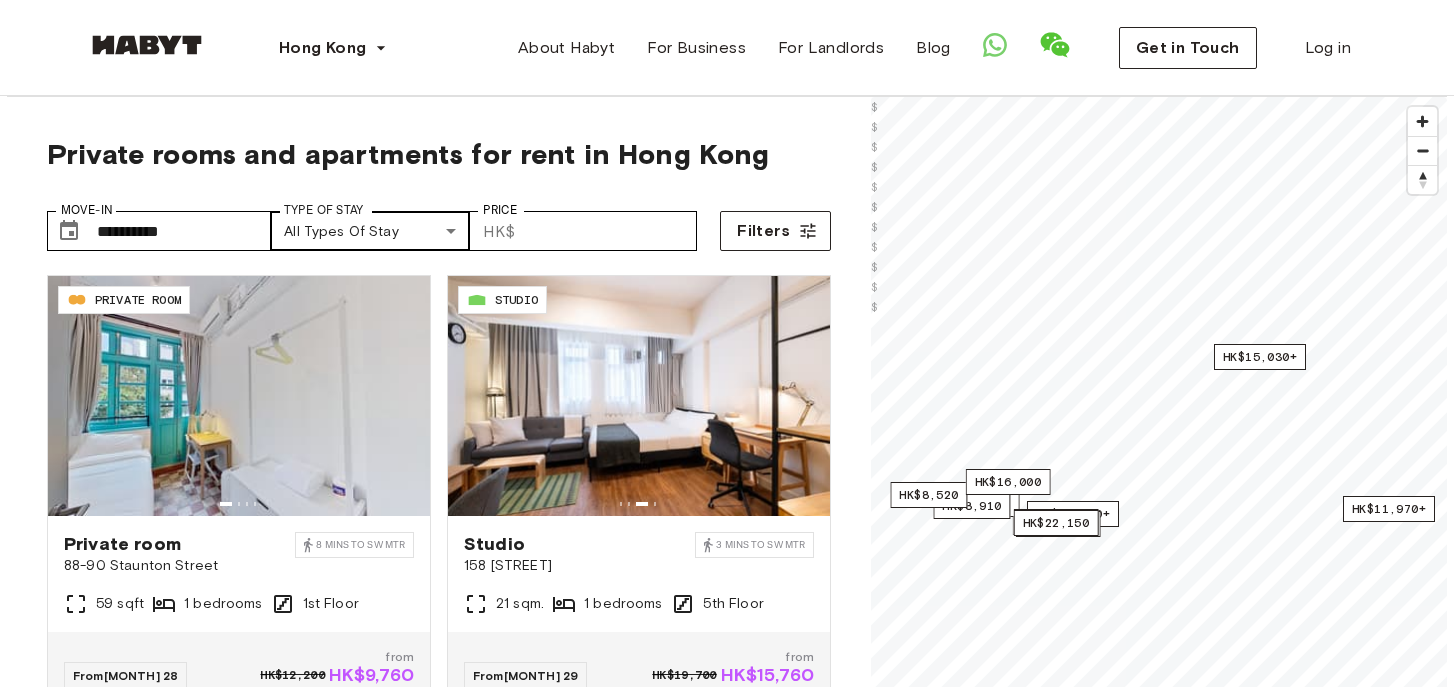 click on "**********" at bounding box center [727, 2309] 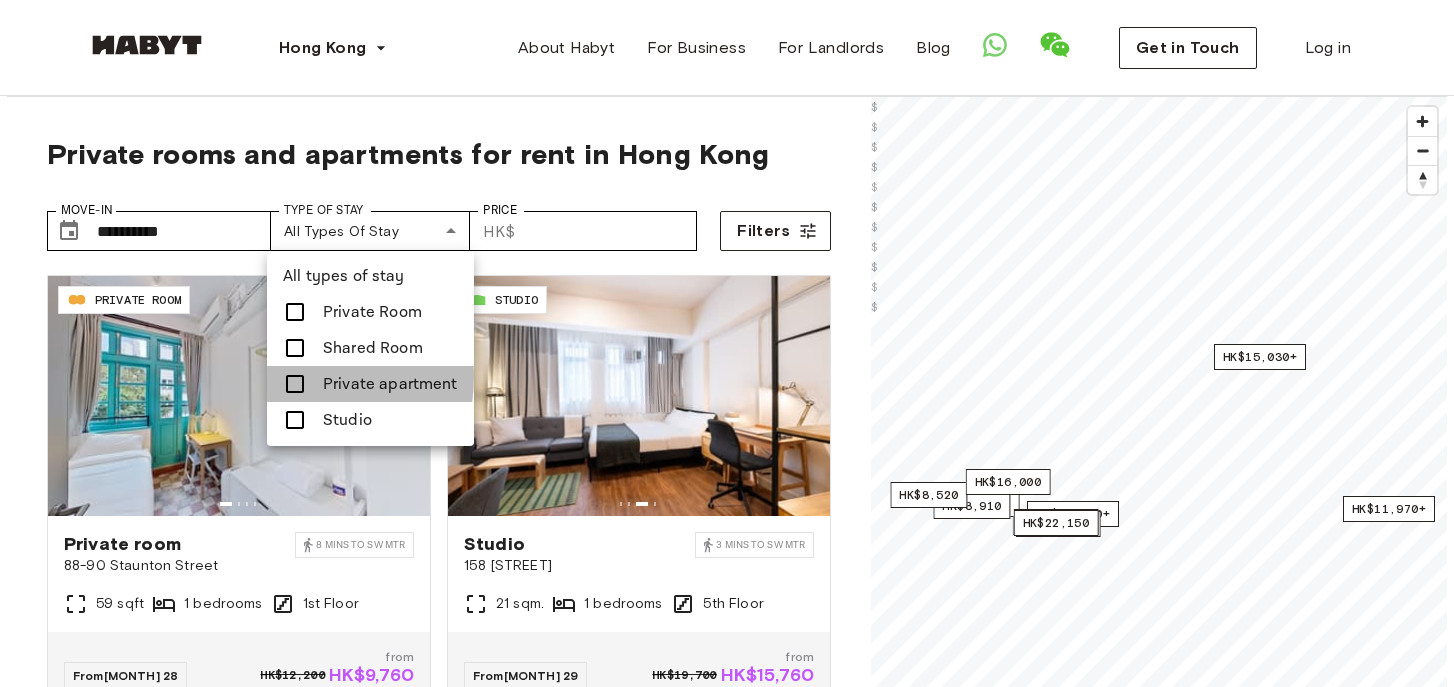 click at bounding box center (295, 384) 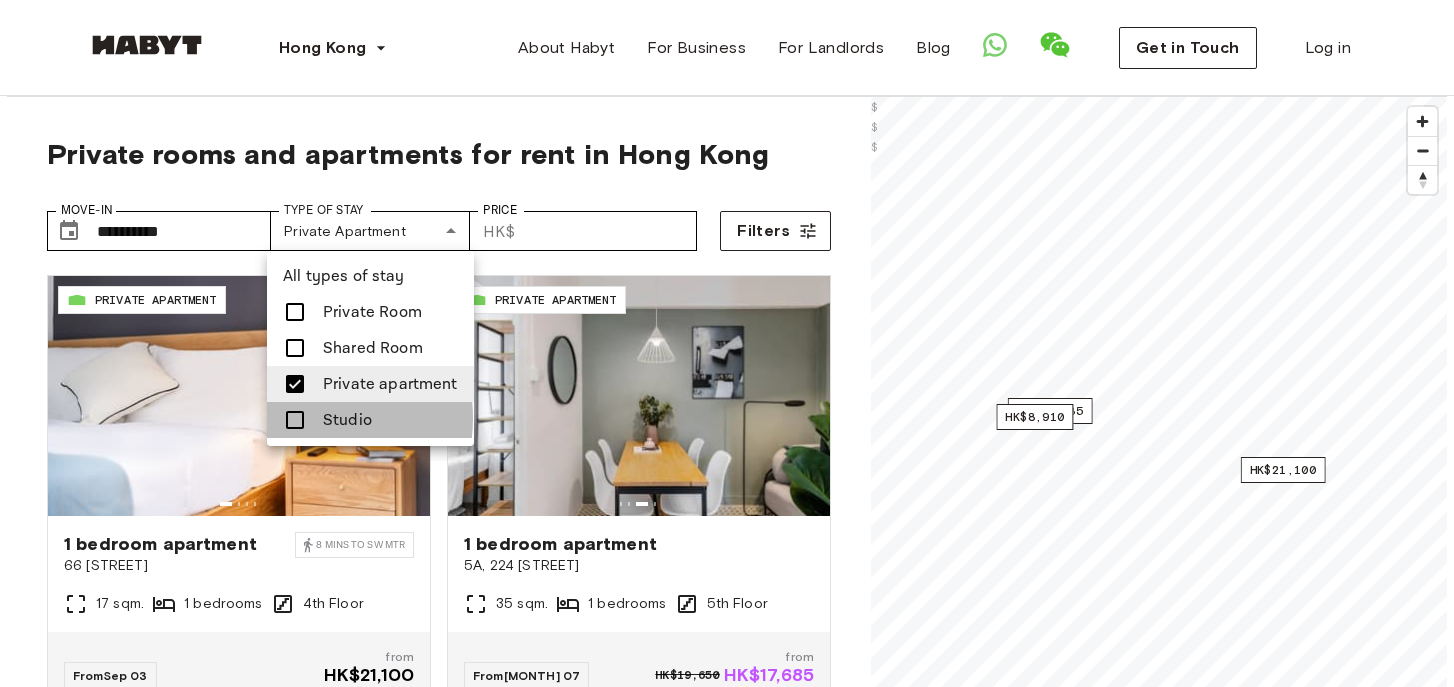 click at bounding box center (295, 420) 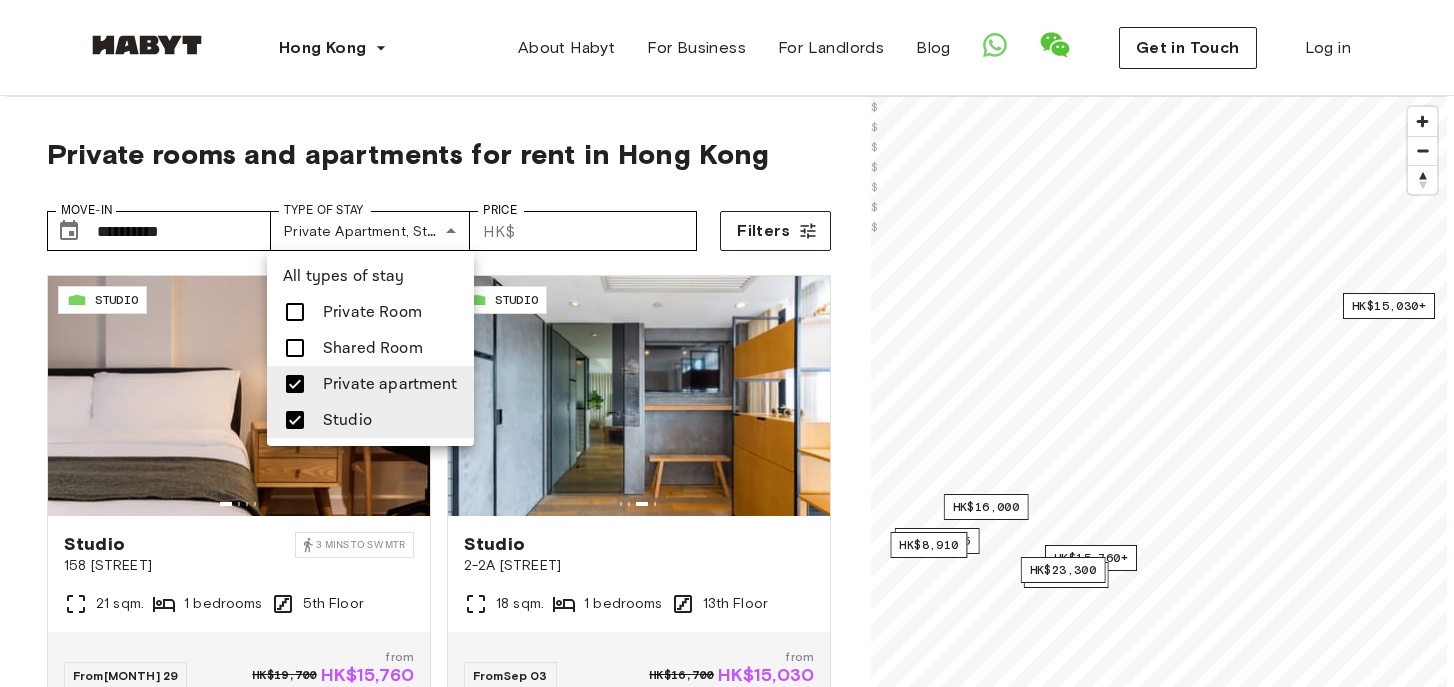 click at bounding box center [727, 343] 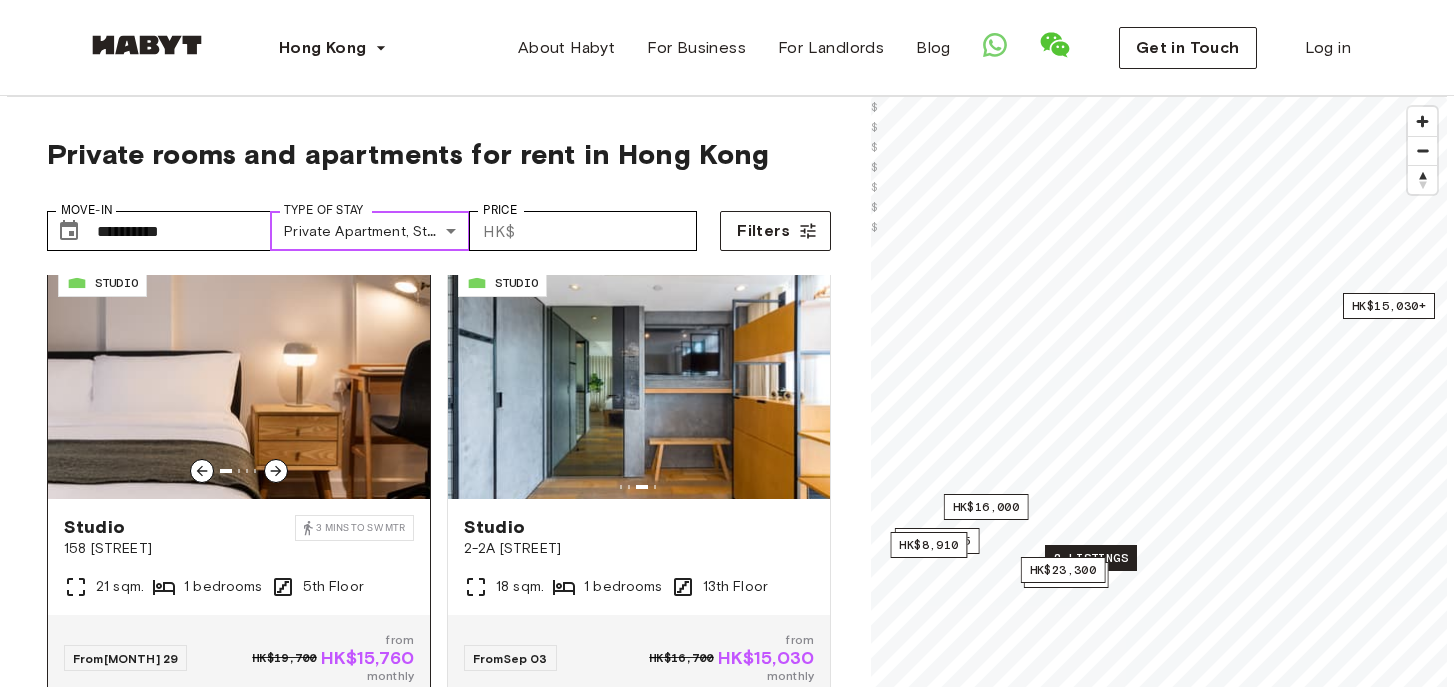 scroll, scrollTop: 16, scrollLeft: 0, axis: vertical 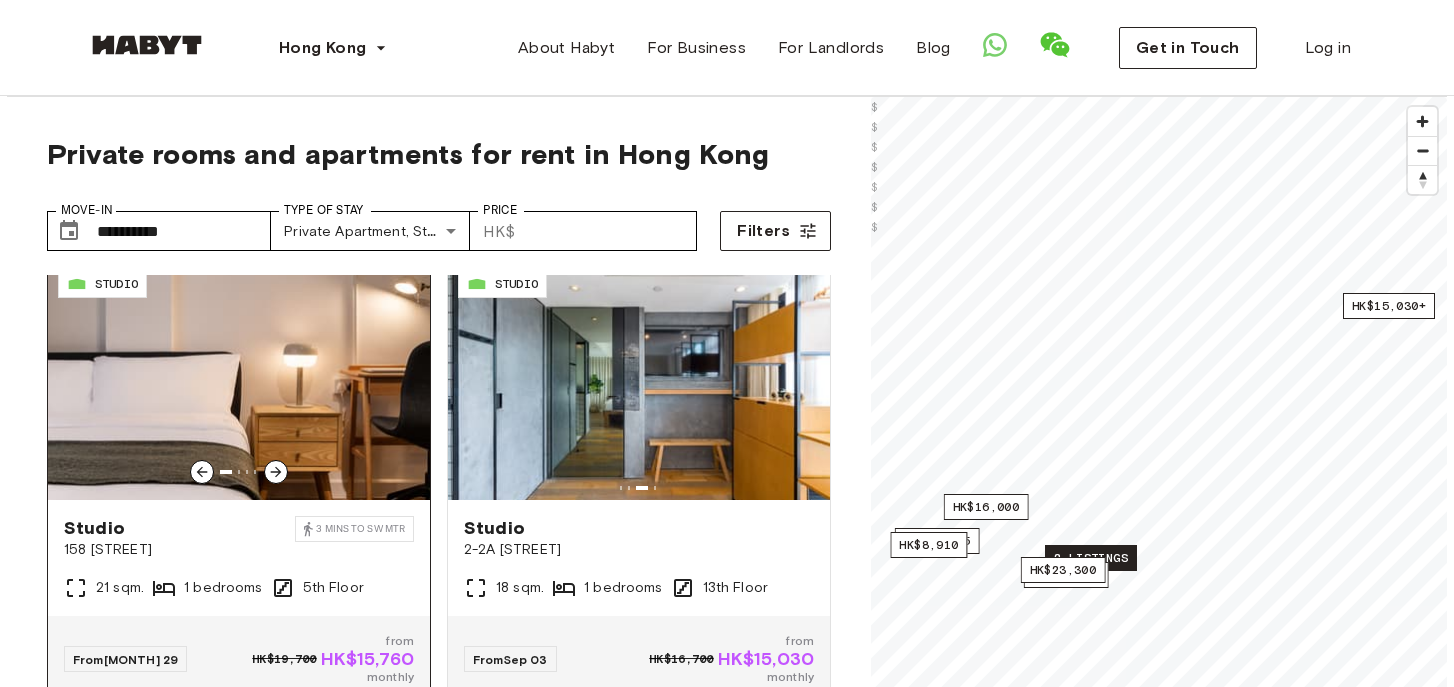 click 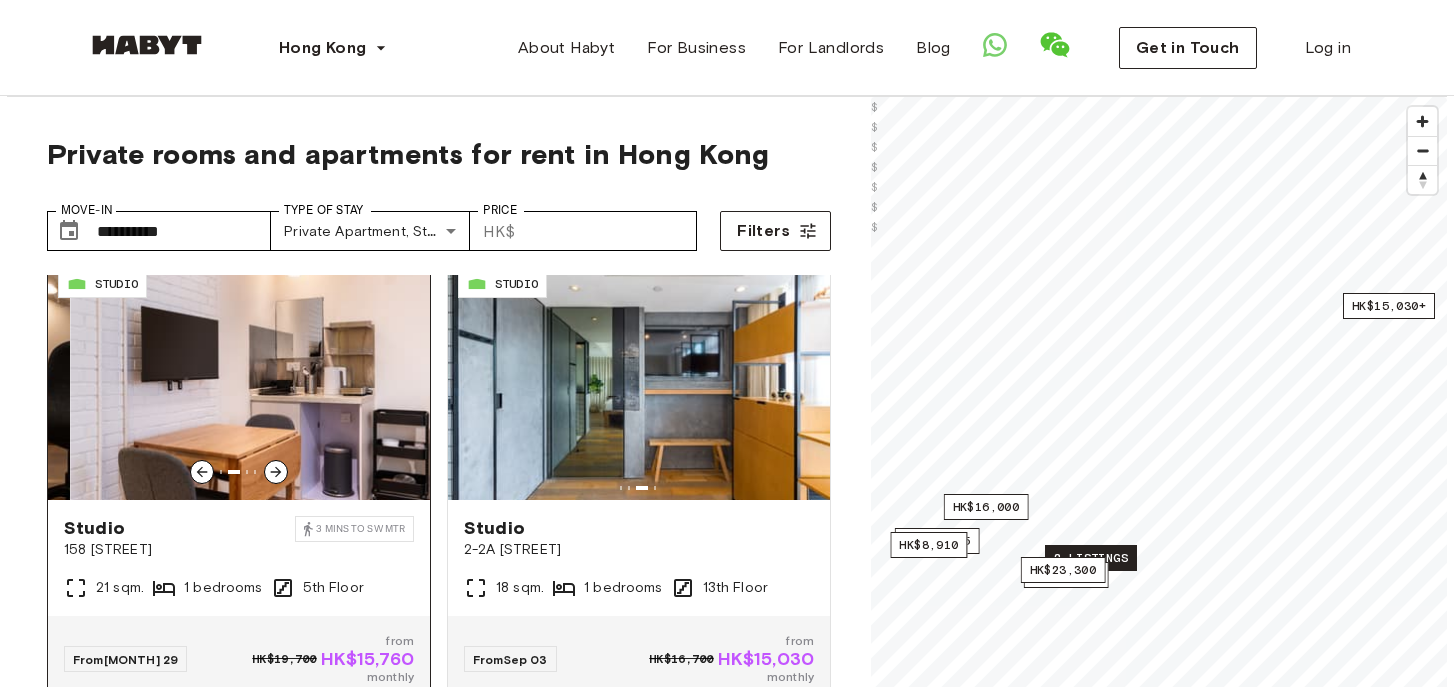 click 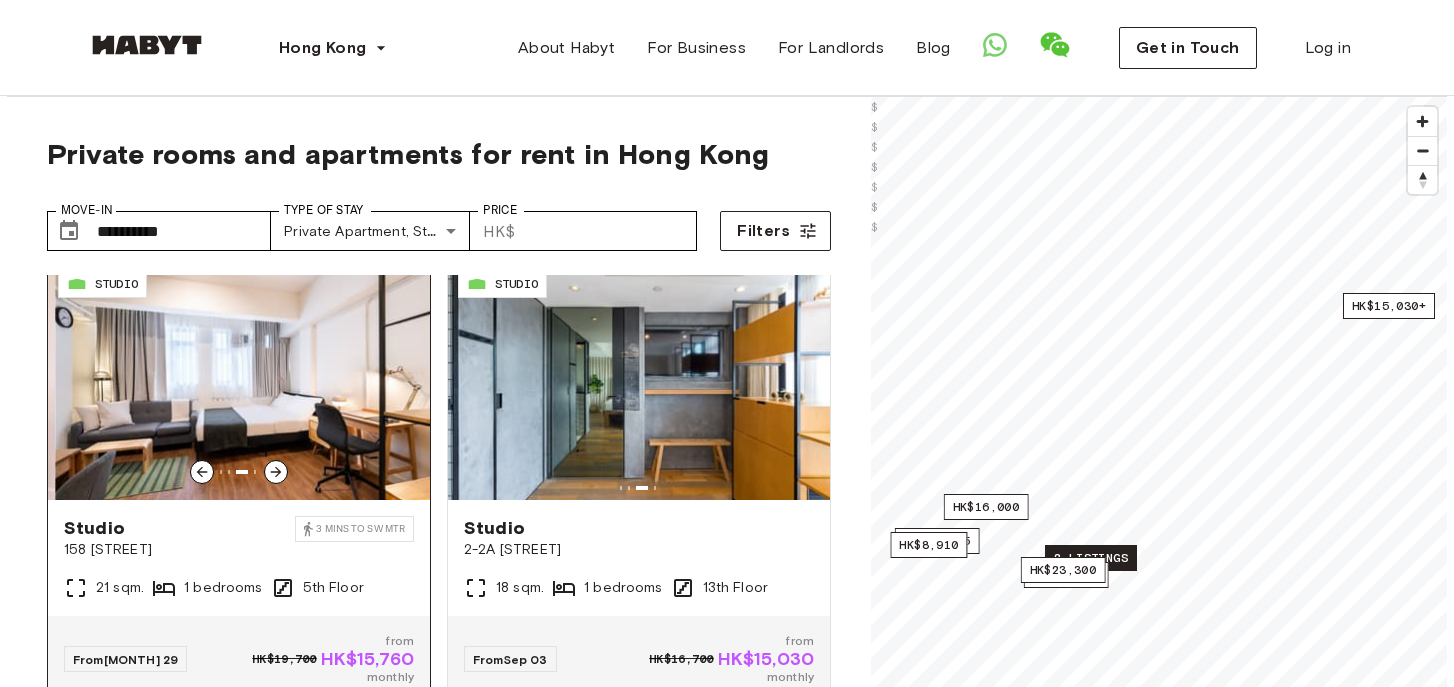 click 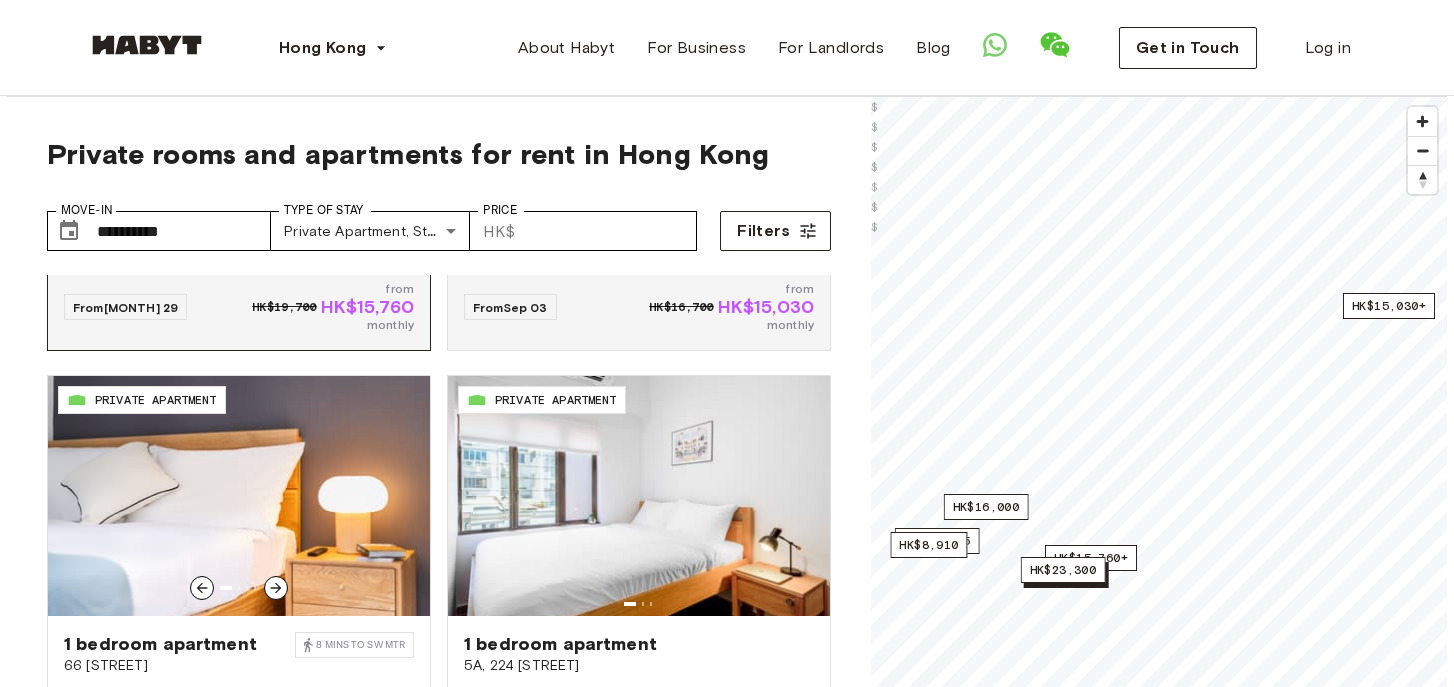 scroll, scrollTop: 391, scrollLeft: 0, axis: vertical 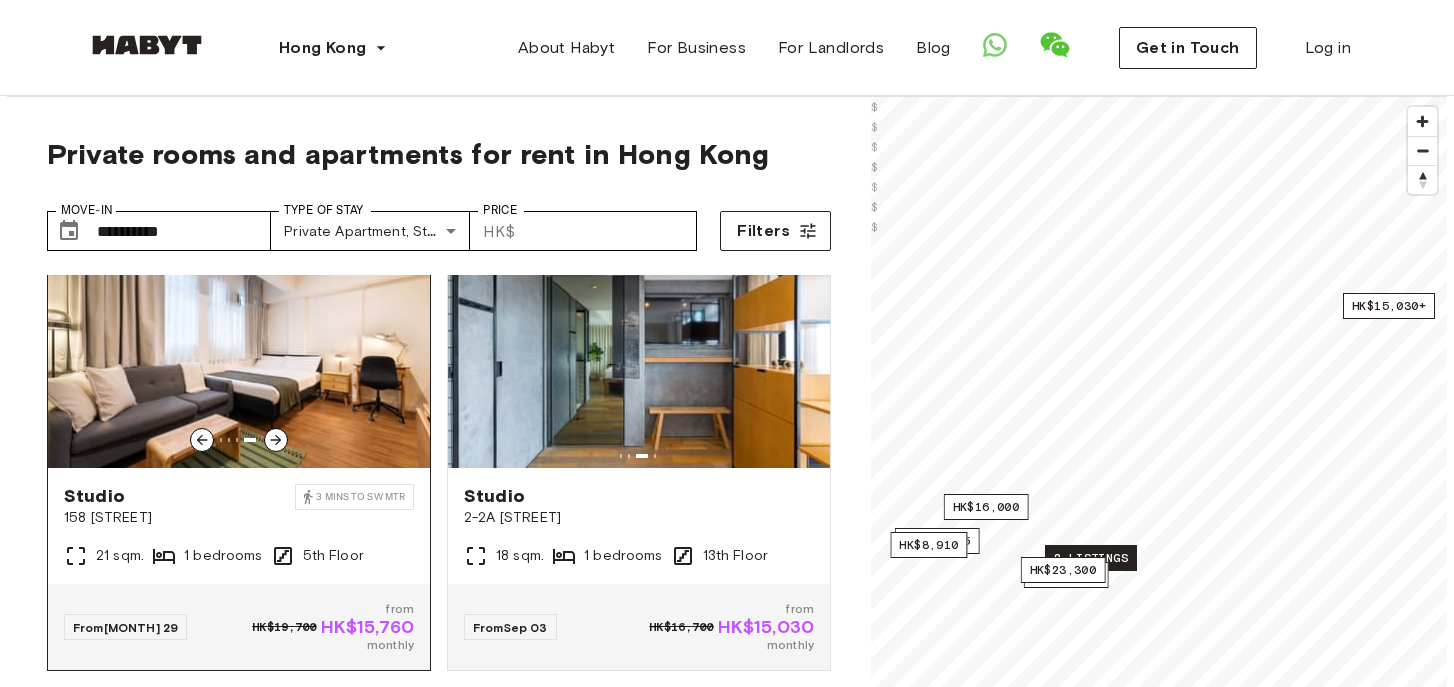 click 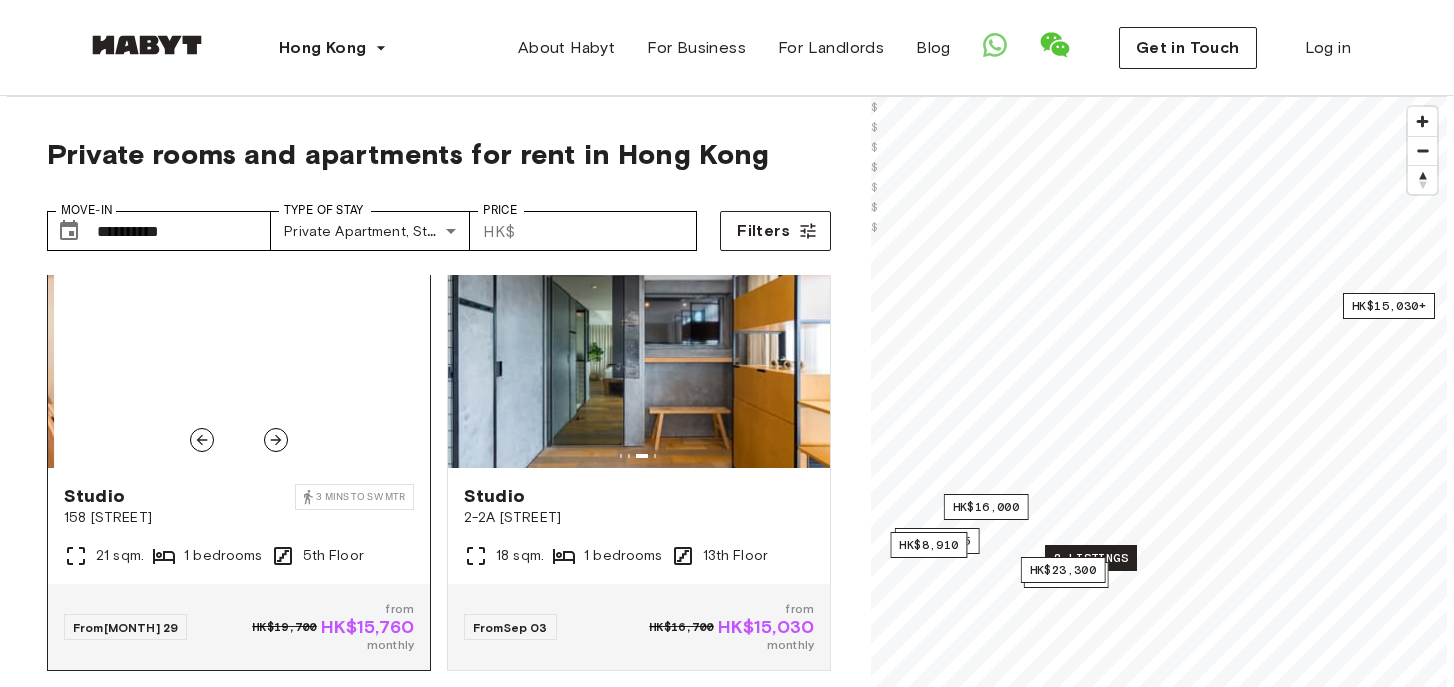 click 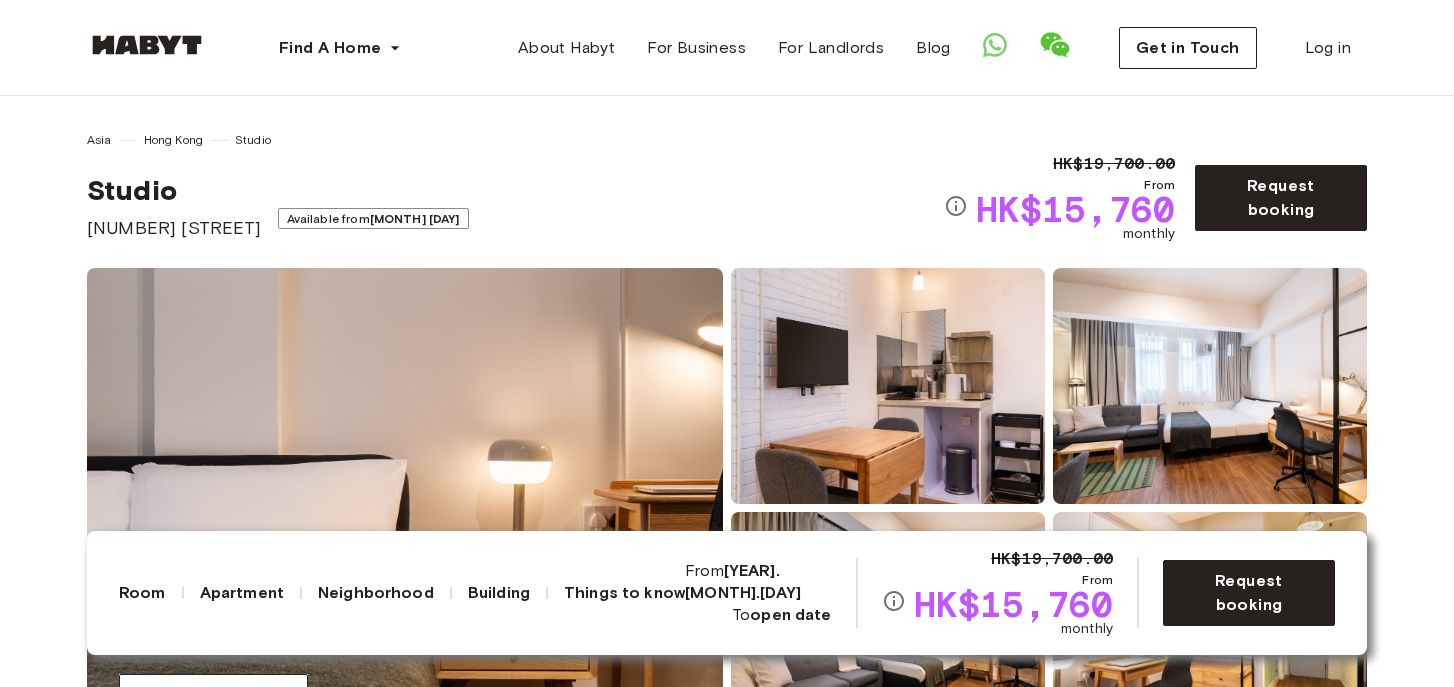 scroll, scrollTop: 0, scrollLeft: 0, axis: both 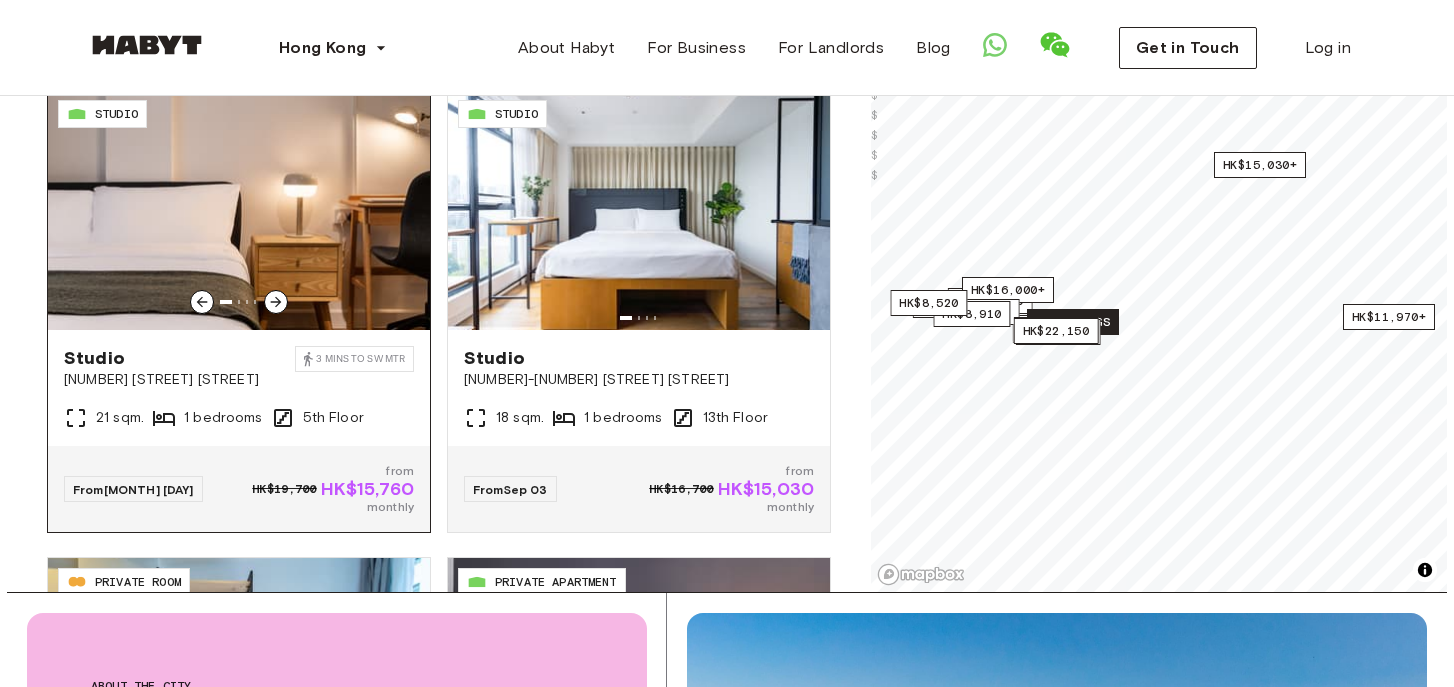 click at bounding box center [239, 210] 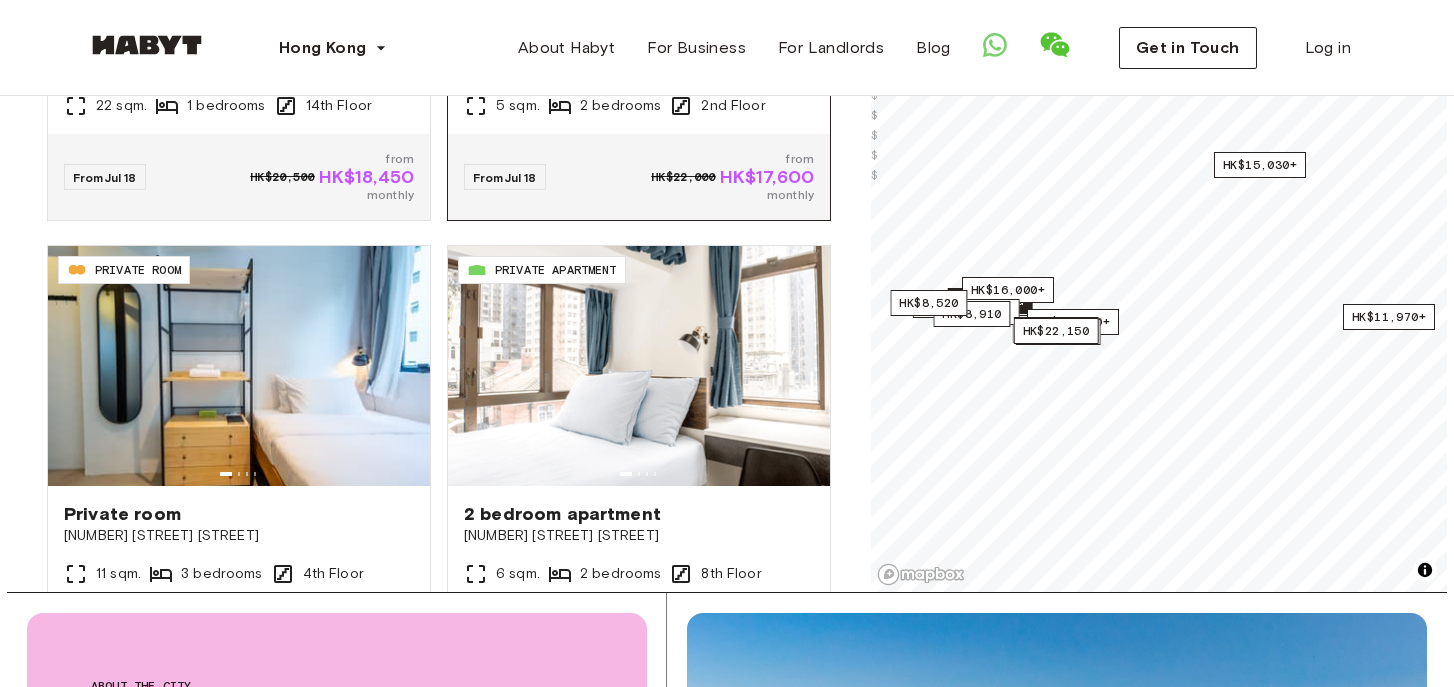 scroll, scrollTop: 0, scrollLeft: 0, axis: both 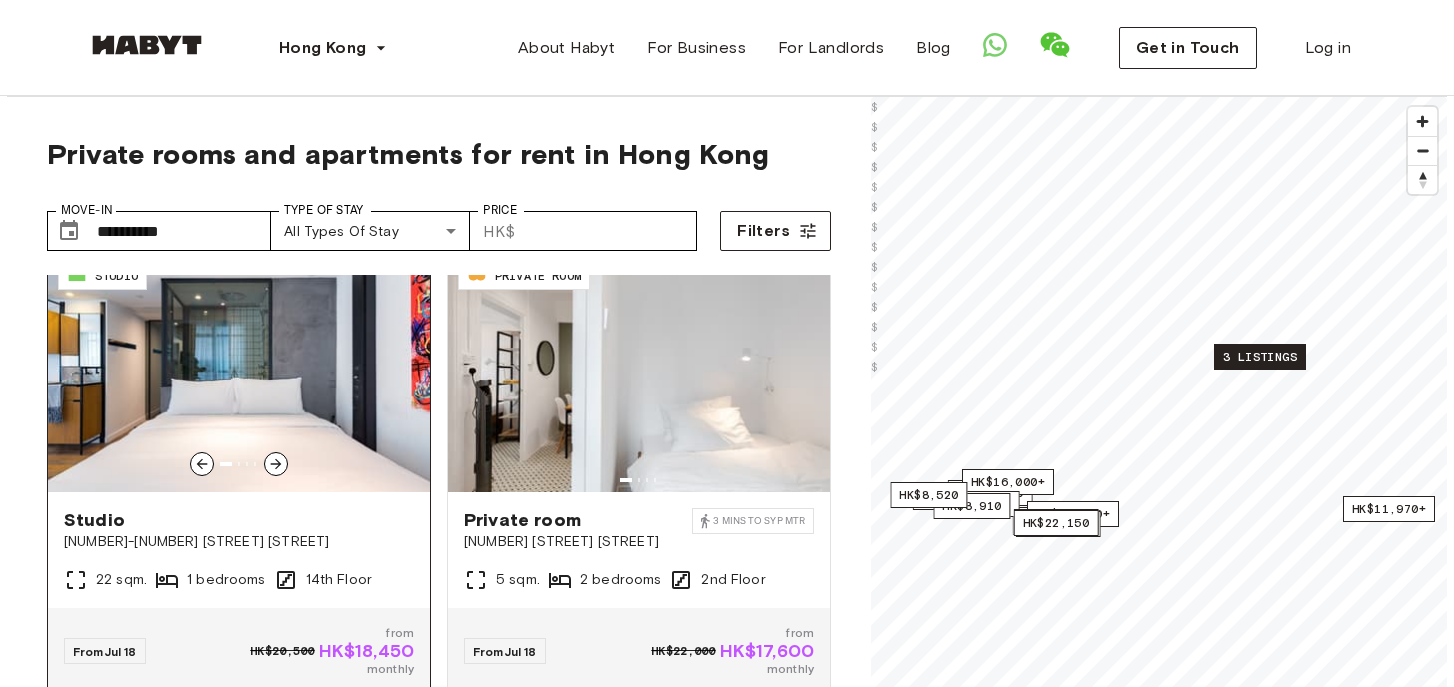 click 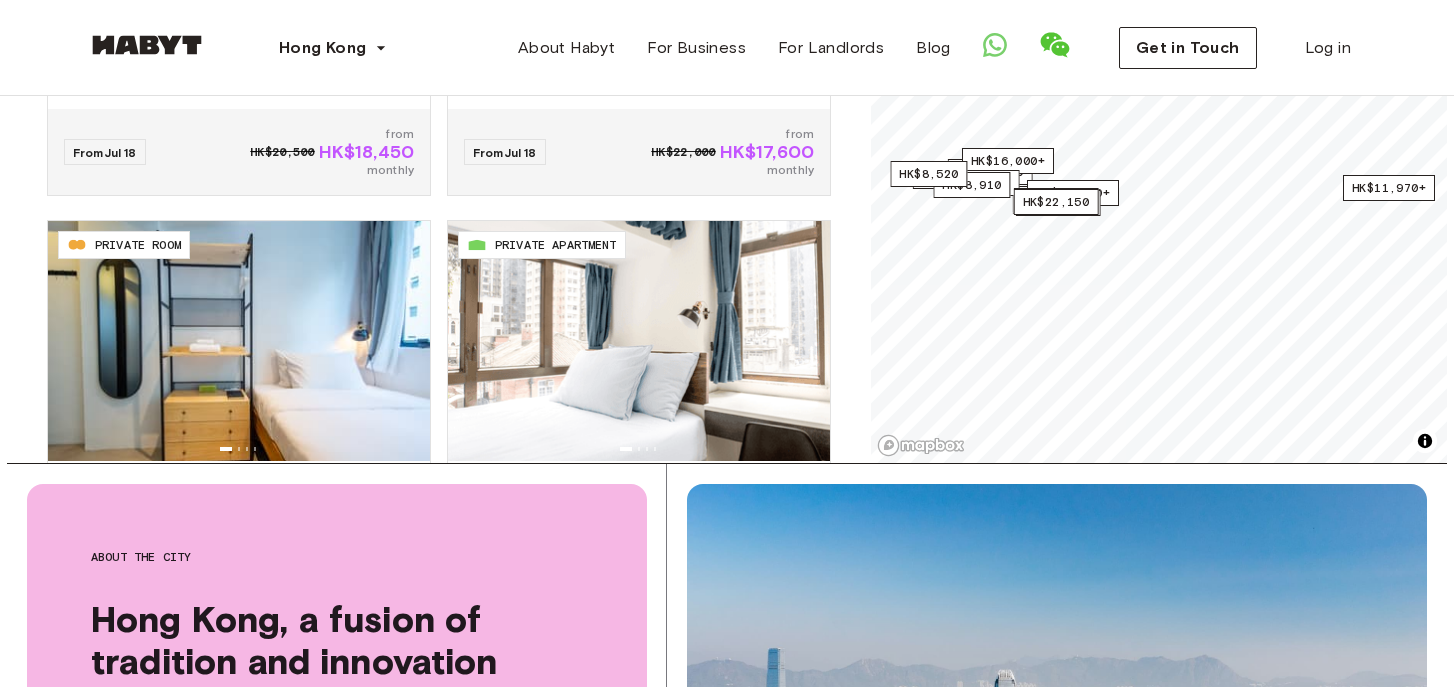 scroll, scrollTop: 503, scrollLeft: 0, axis: vertical 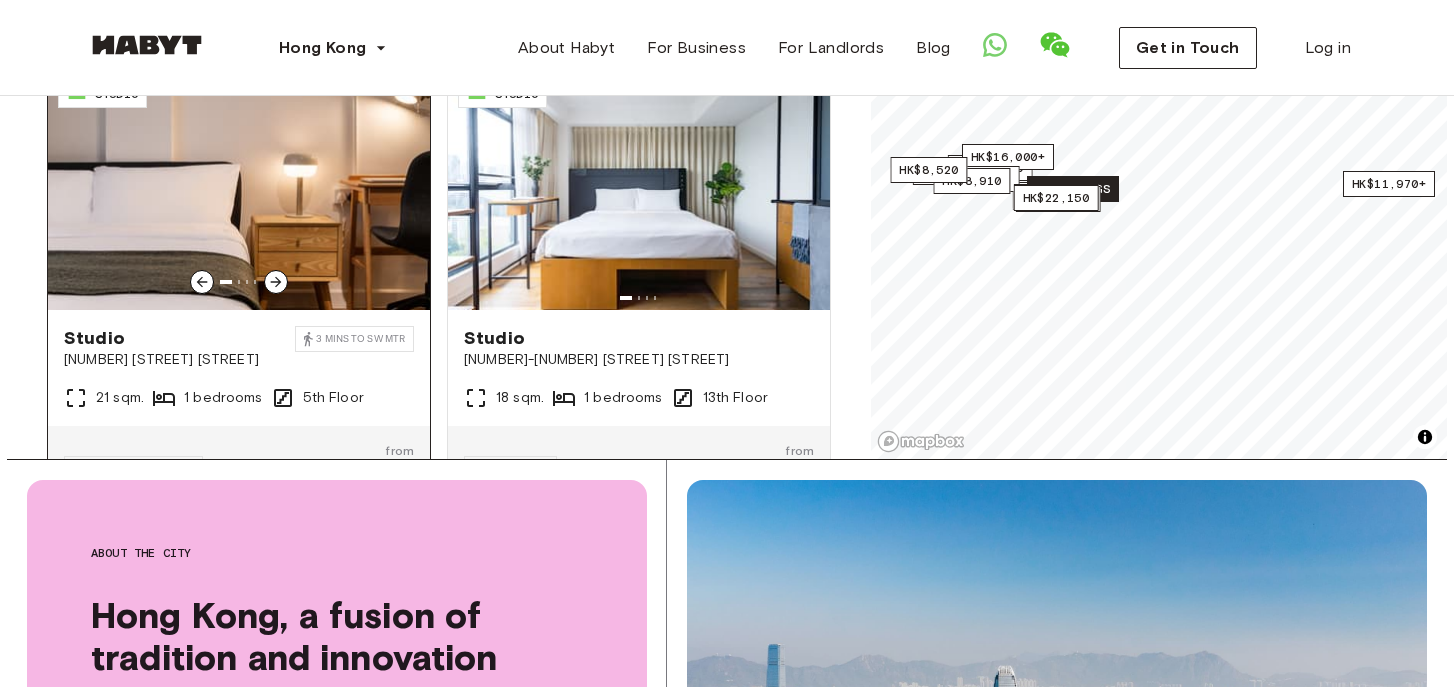 click 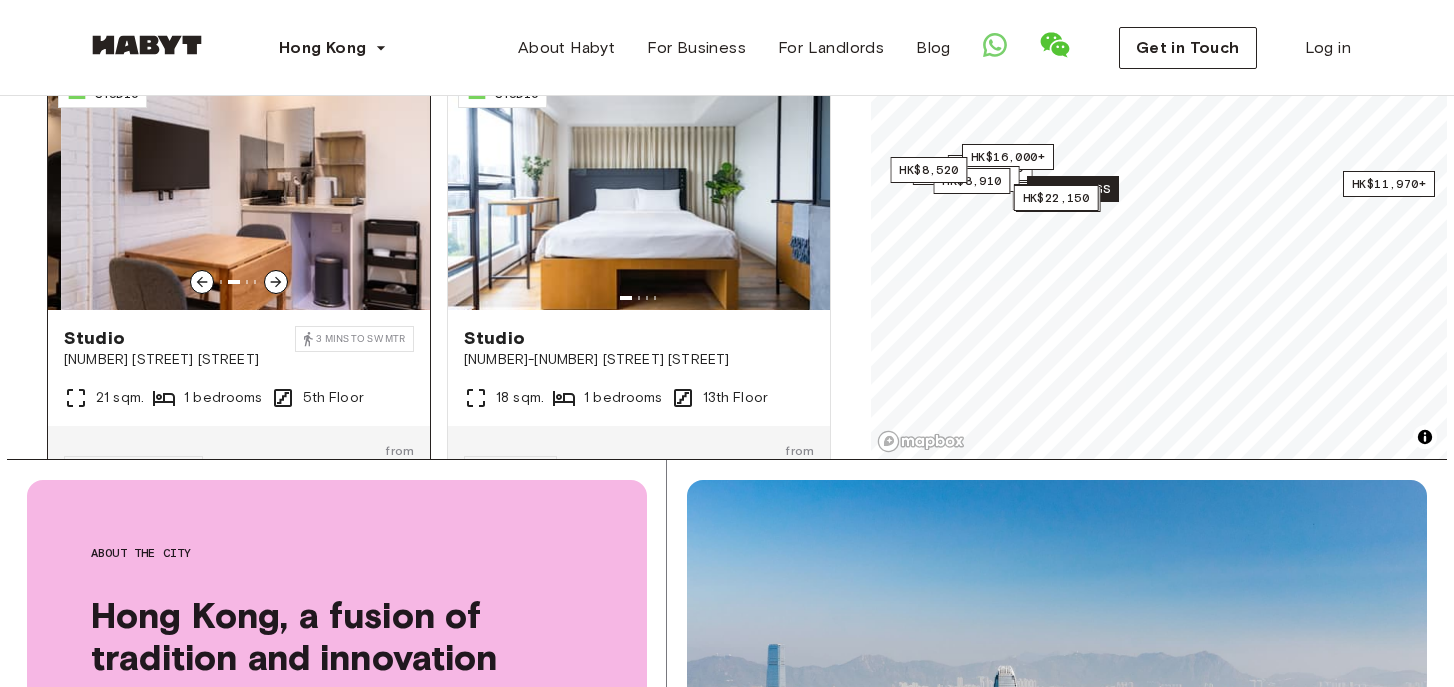 click 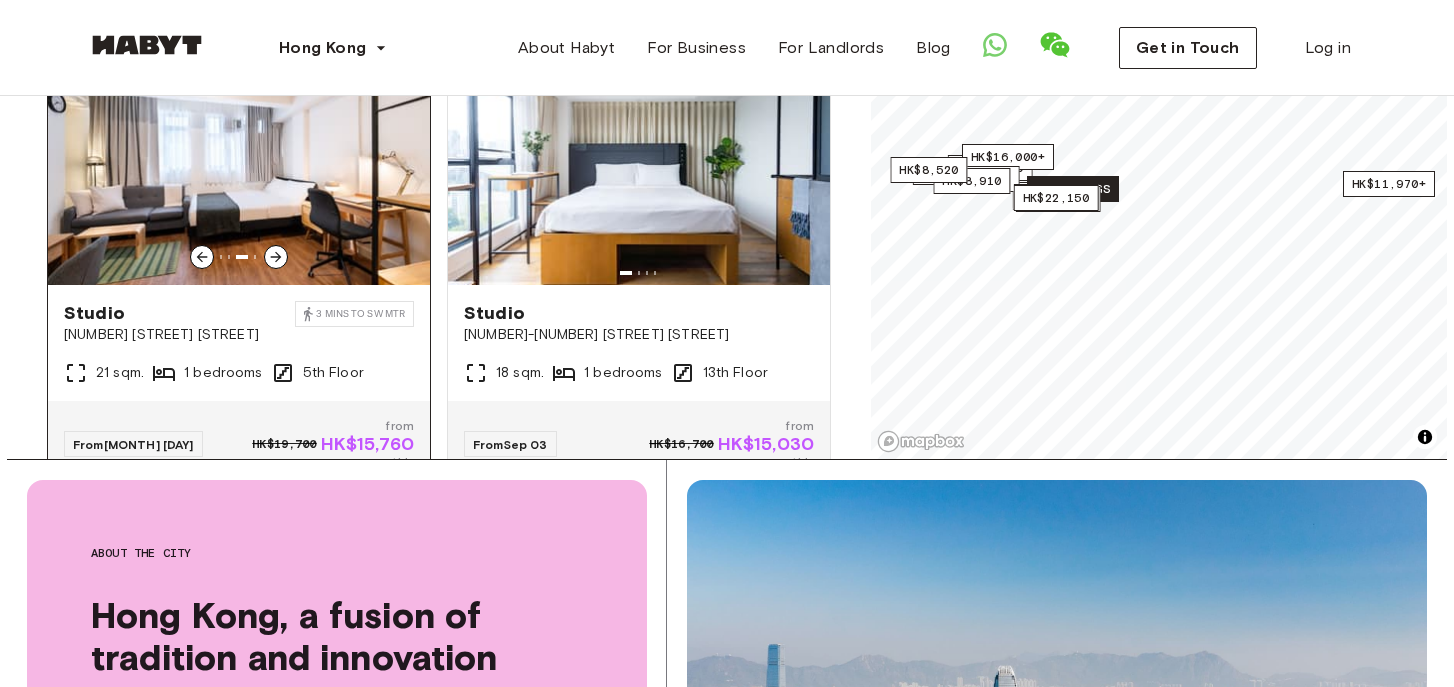 scroll, scrollTop: 1606, scrollLeft: 0, axis: vertical 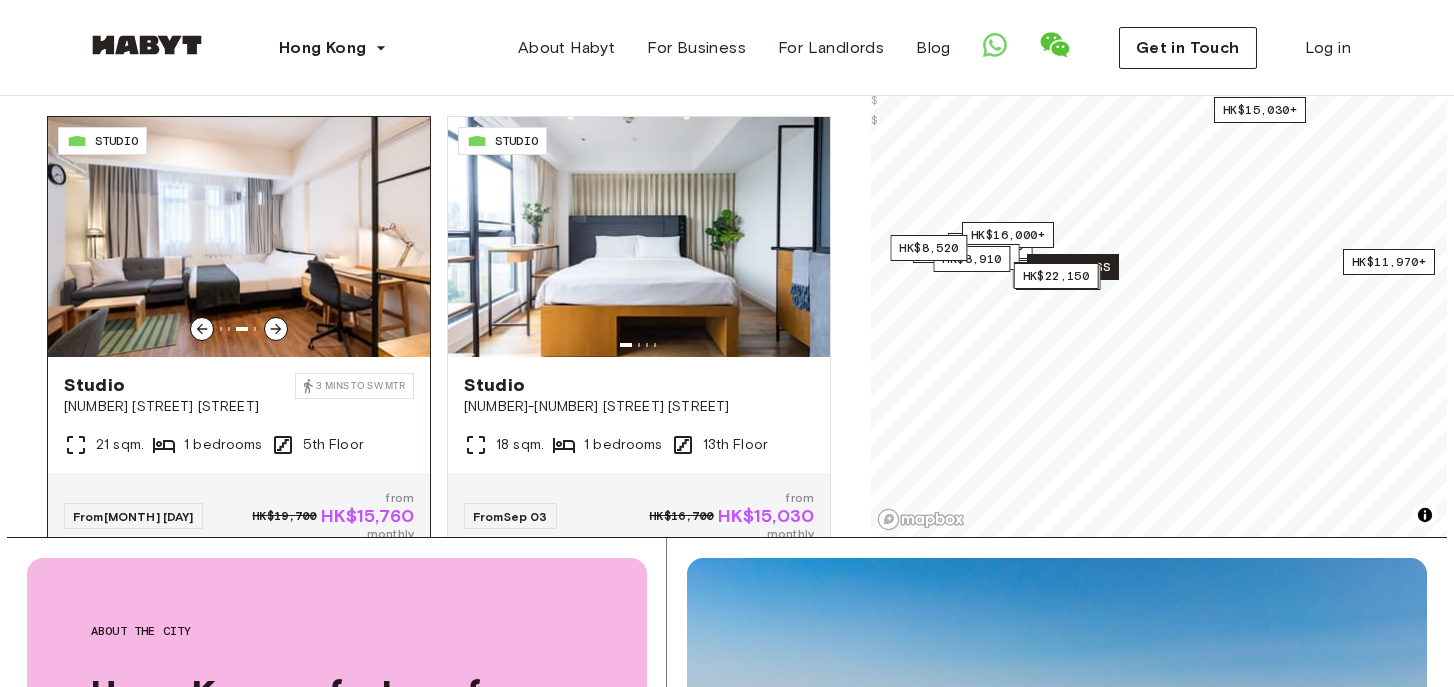 click at bounding box center [239, 237] 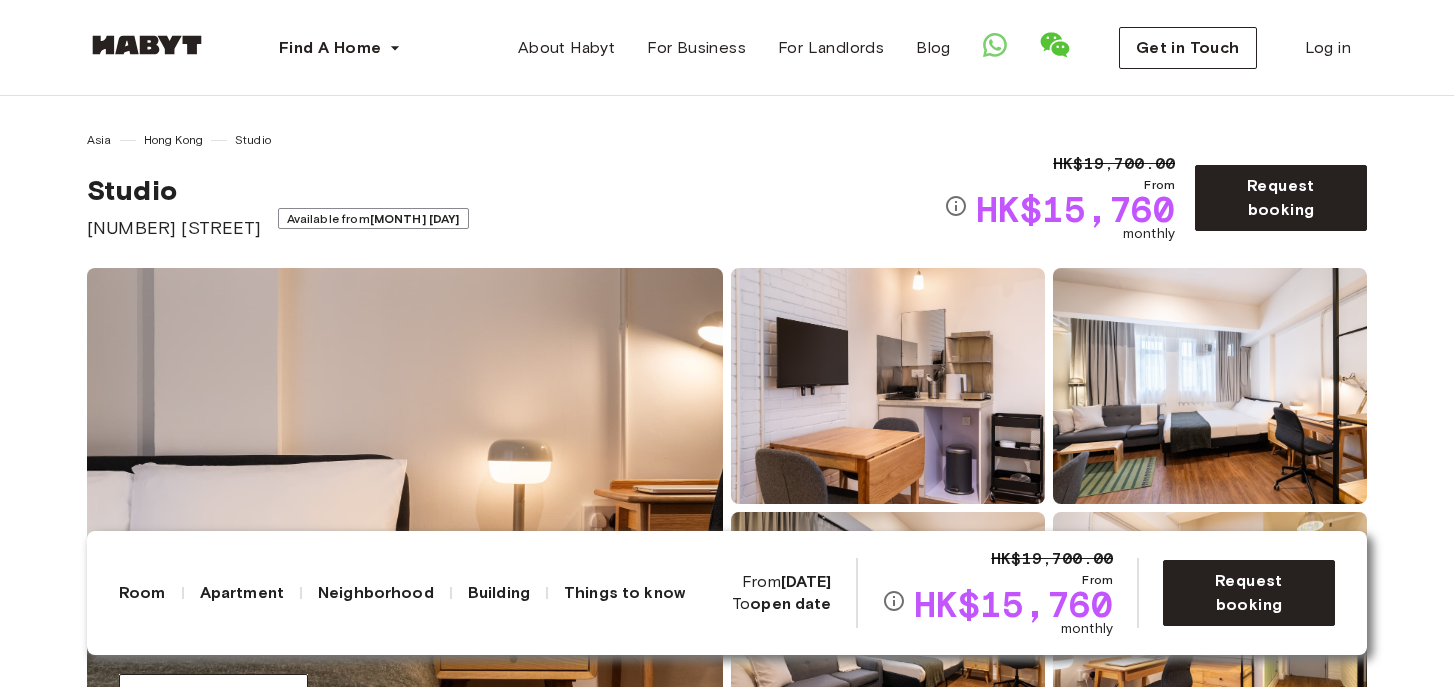 scroll, scrollTop: 0, scrollLeft: 0, axis: both 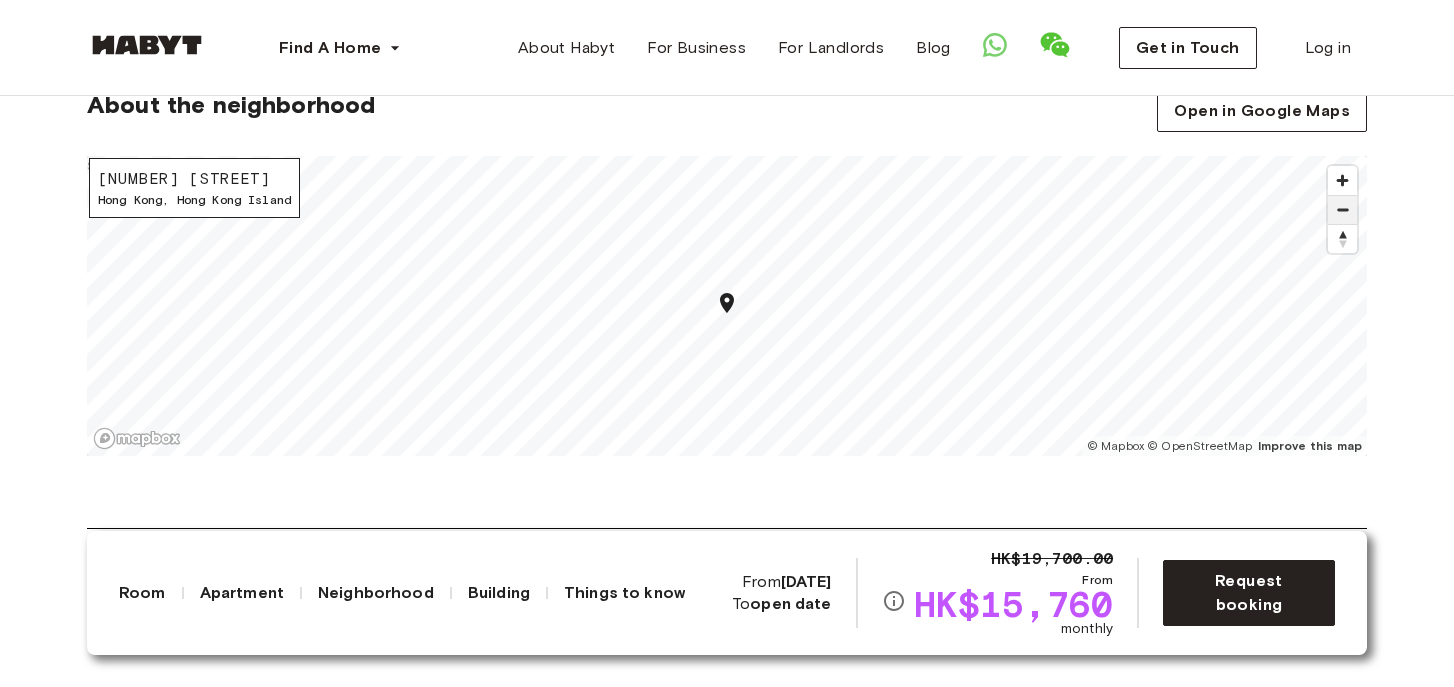 click at bounding box center (1342, 210) 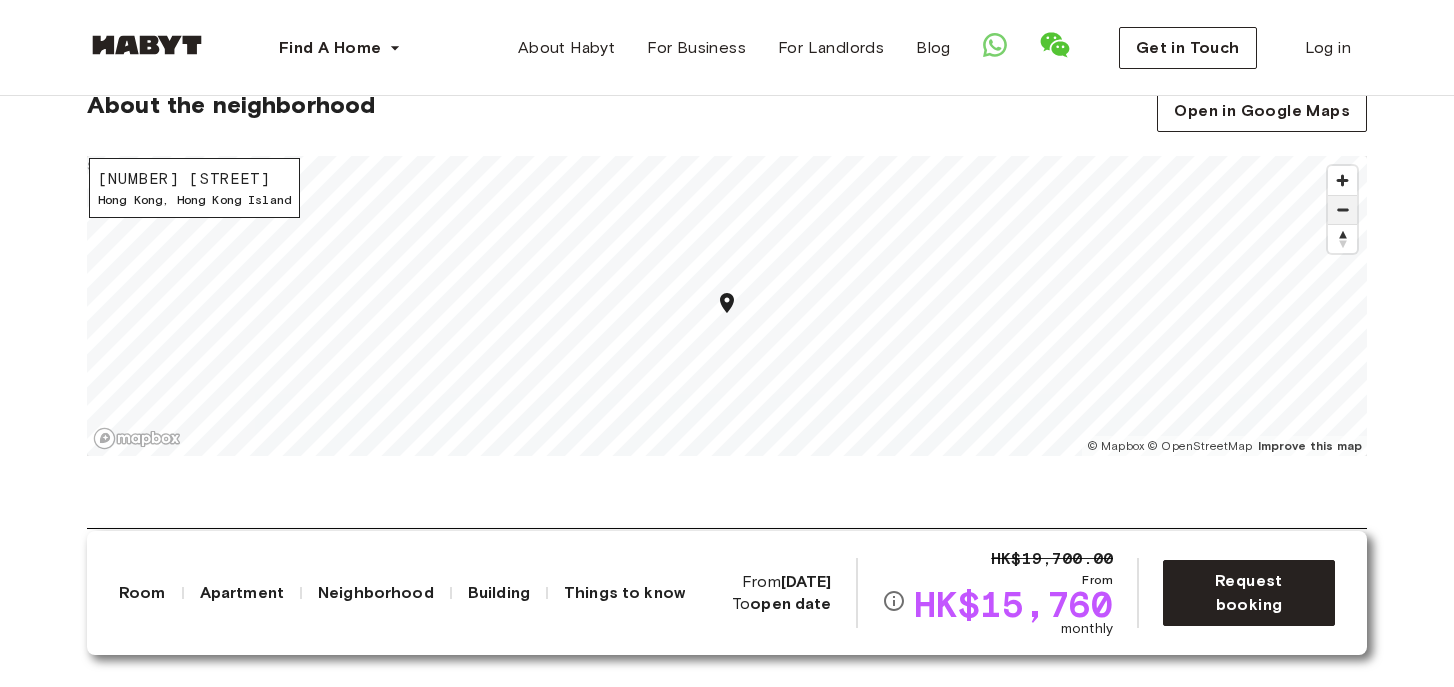 click at bounding box center (1342, 210) 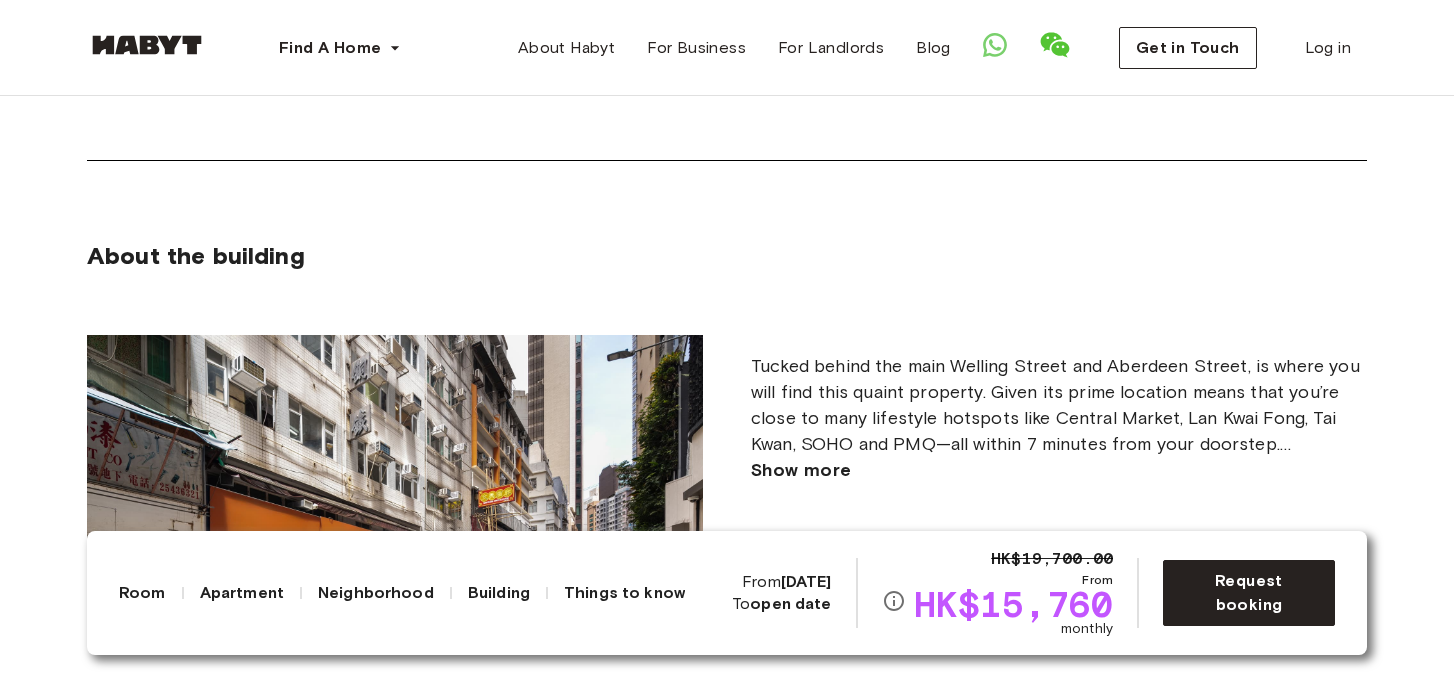 scroll, scrollTop: 0, scrollLeft: 0, axis: both 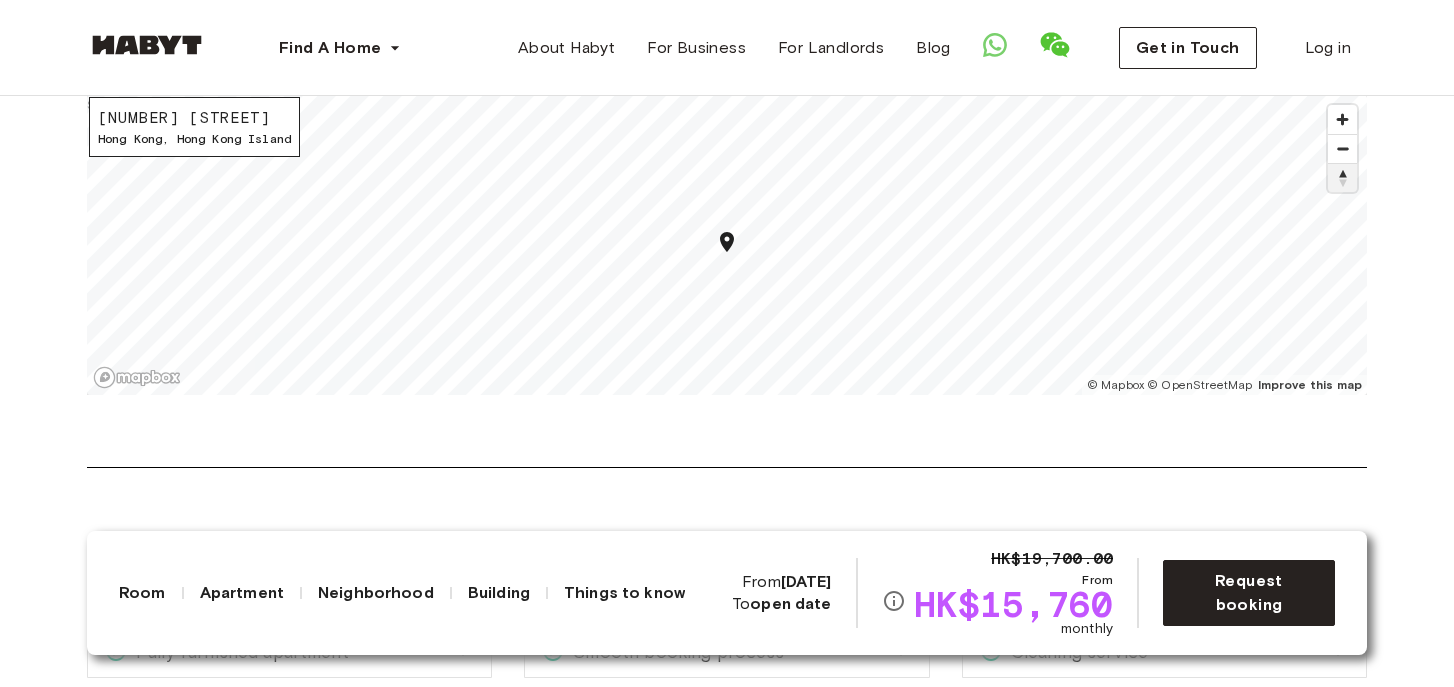 click at bounding box center [1342, 178] 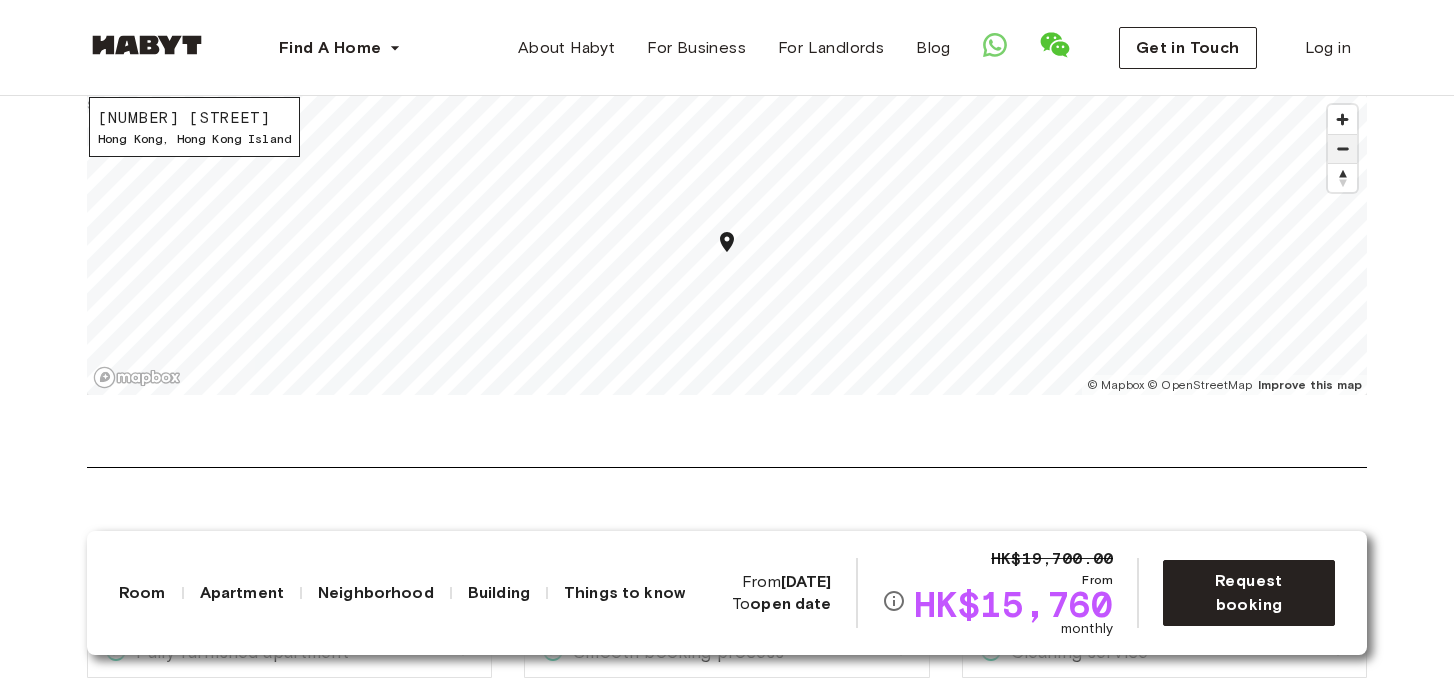 click at bounding box center [1342, 149] 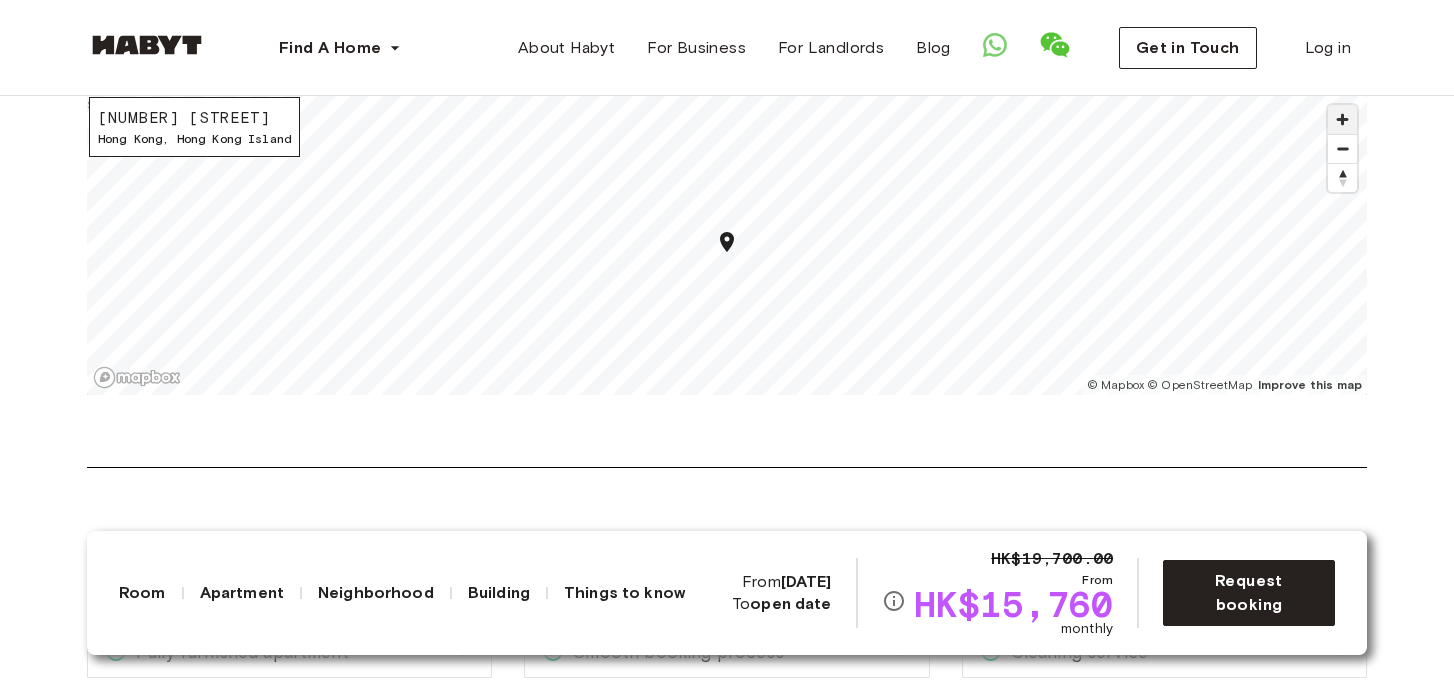 click at bounding box center (1342, 119) 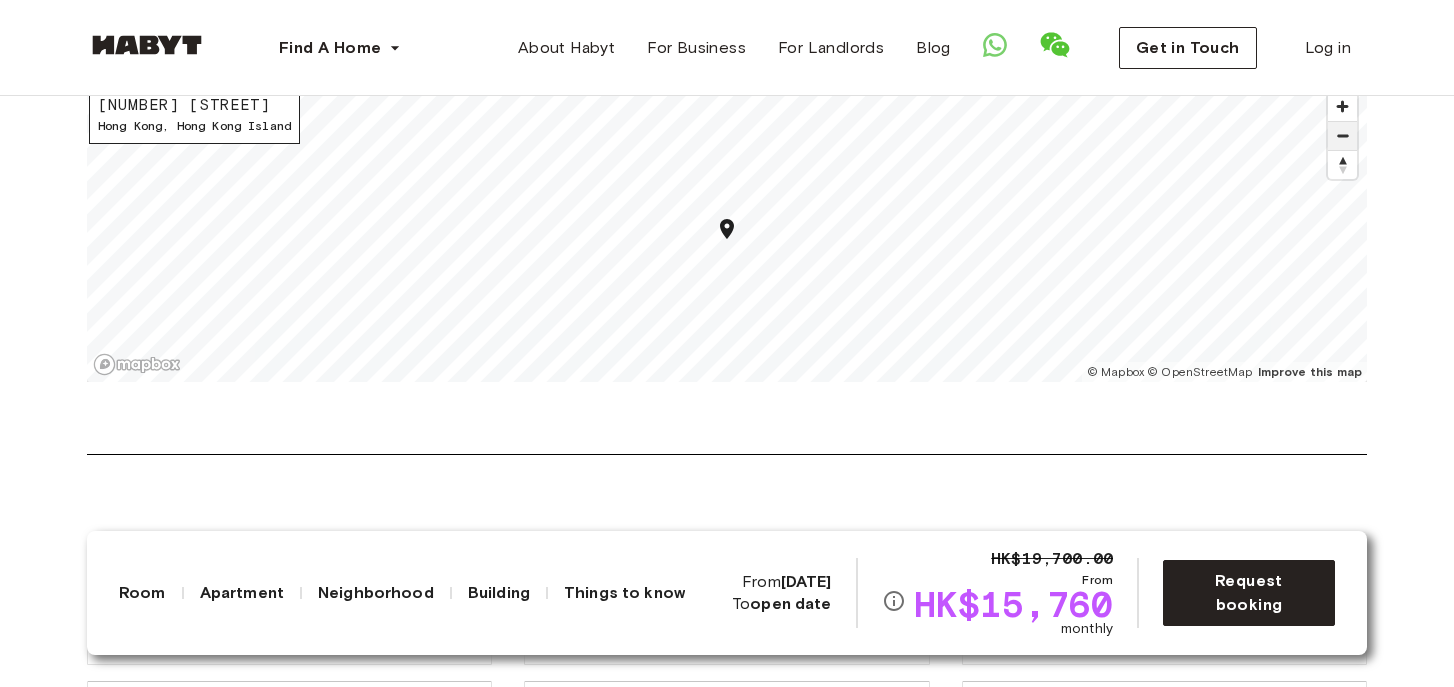 scroll, scrollTop: 2233, scrollLeft: 0, axis: vertical 